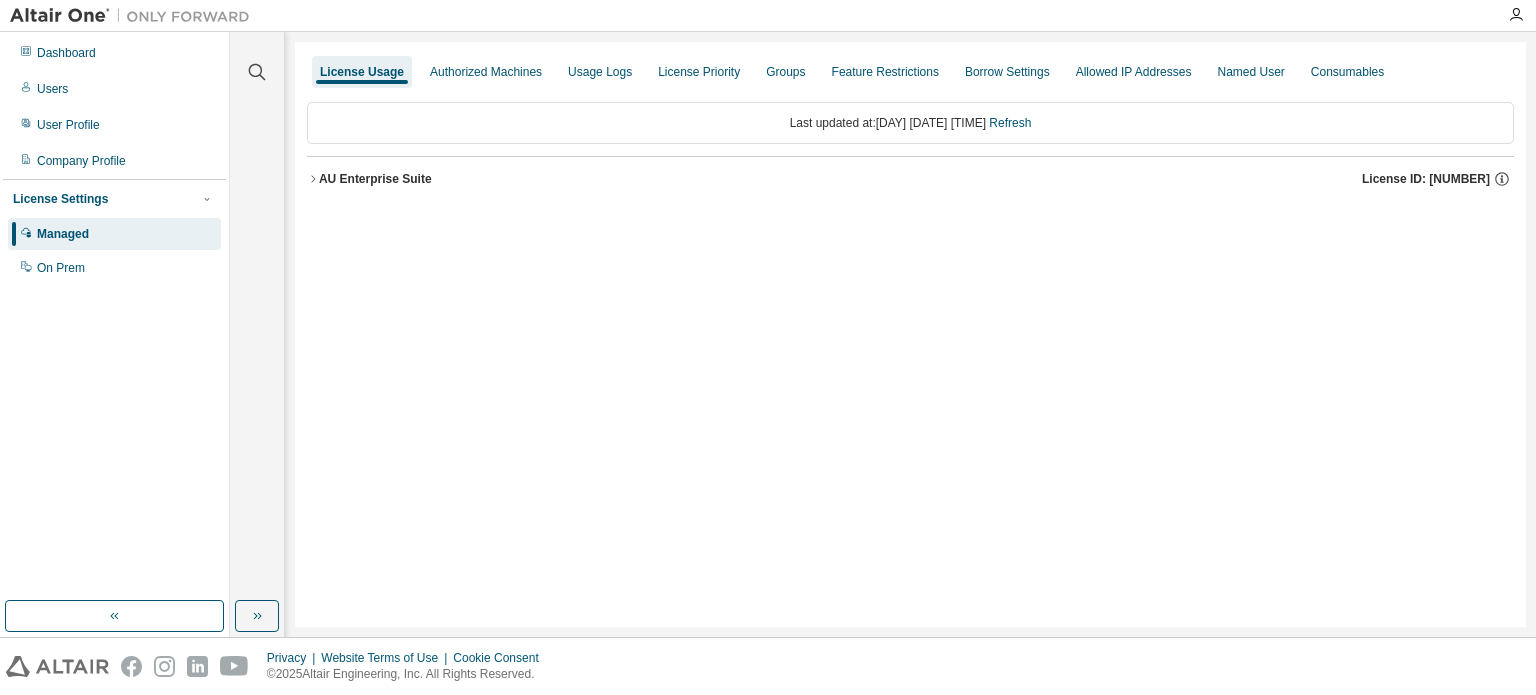 scroll, scrollTop: 0, scrollLeft: 0, axis: both 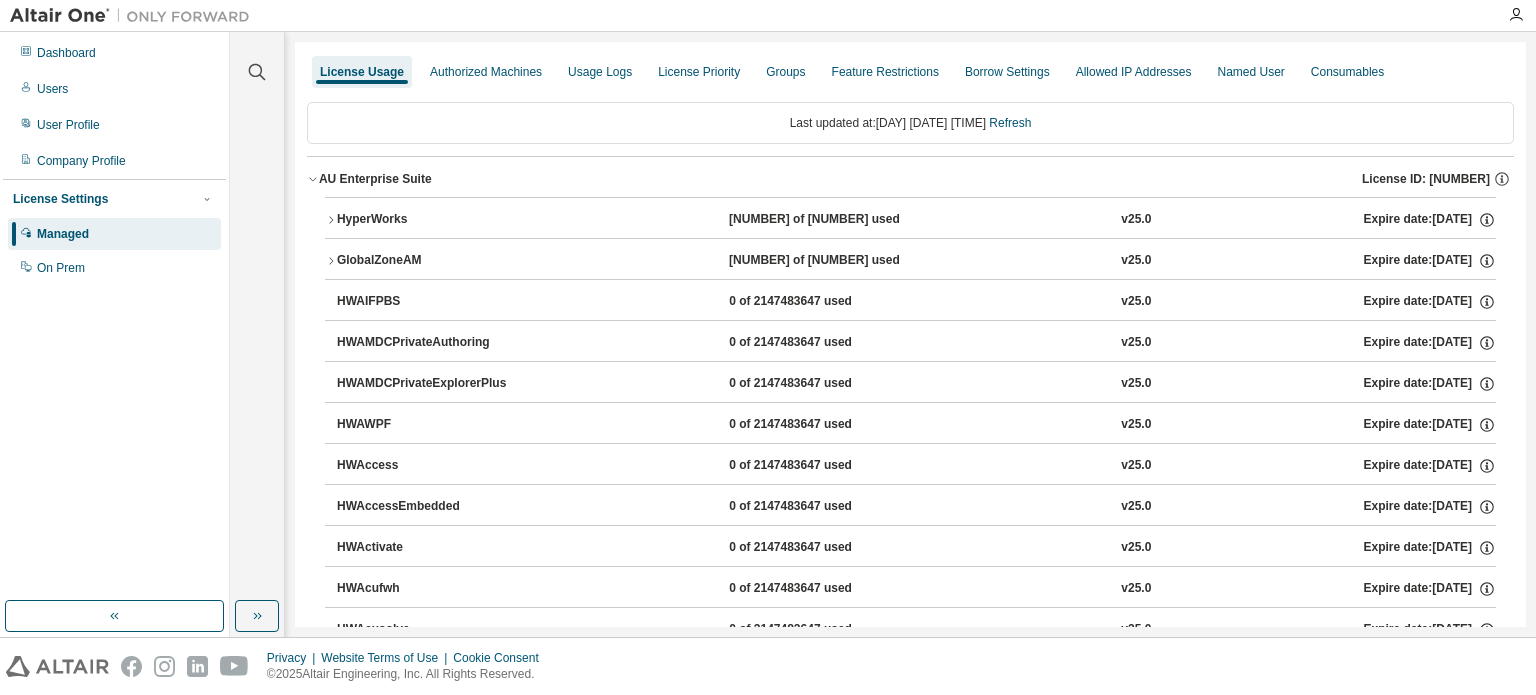 click on "AU Enterprise Suite" at bounding box center [375, 179] 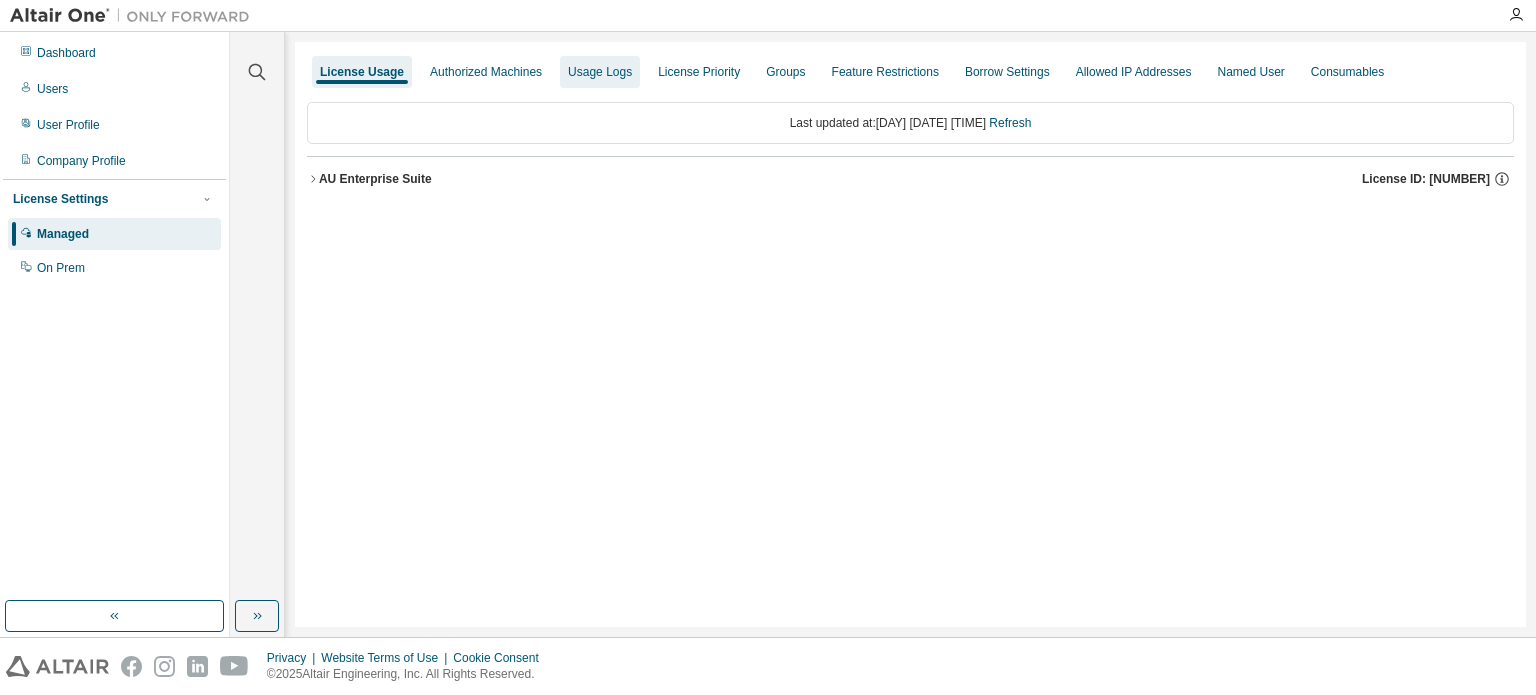 click on "Usage Logs" at bounding box center [600, 72] 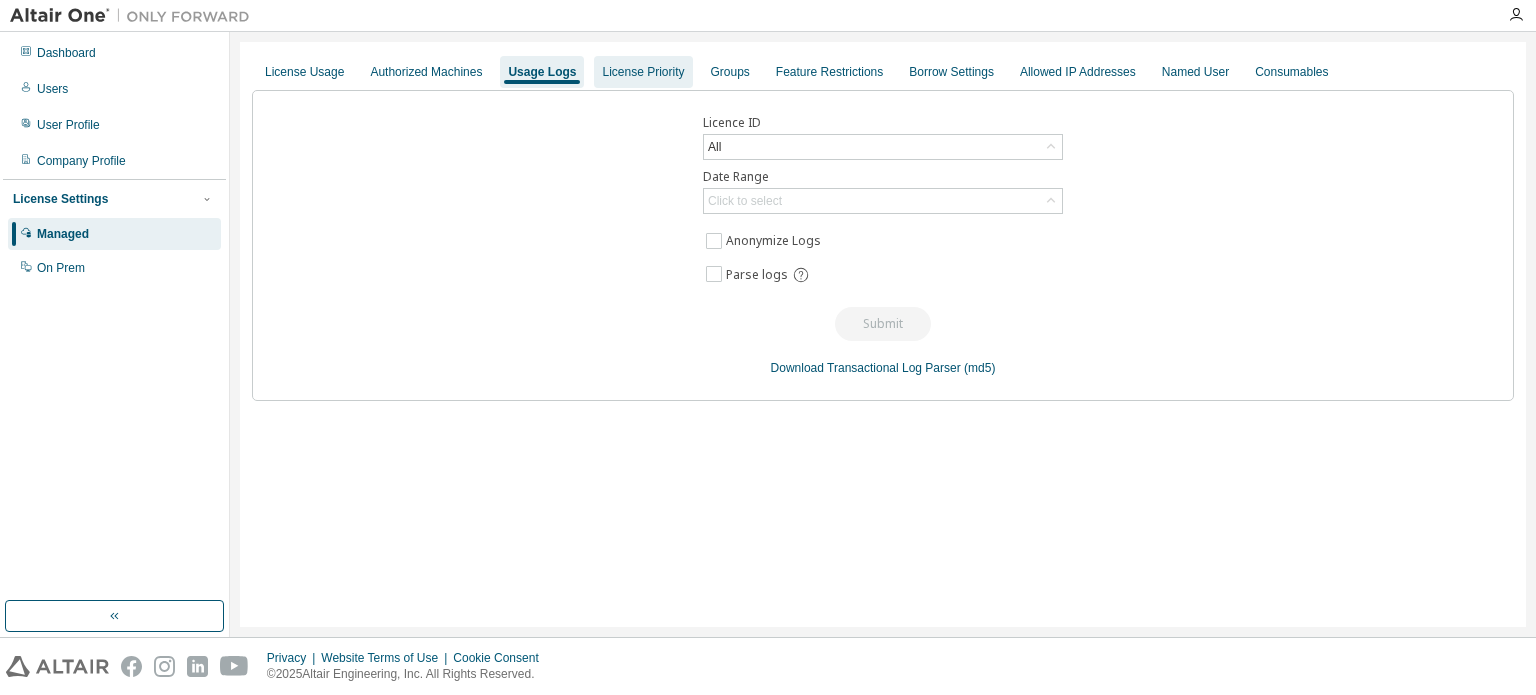 click on "License Priority" at bounding box center [643, 72] 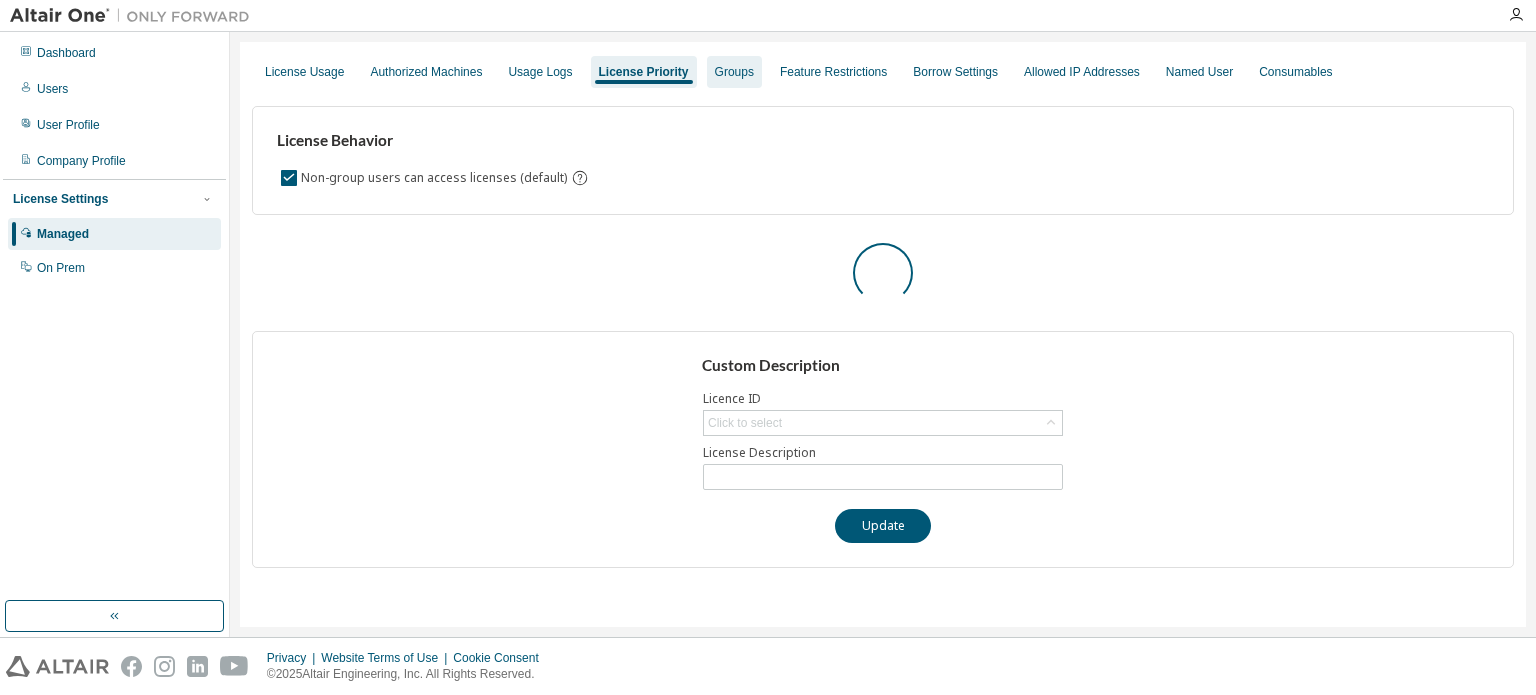 click on "Groups" at bounding box center (734, 72) 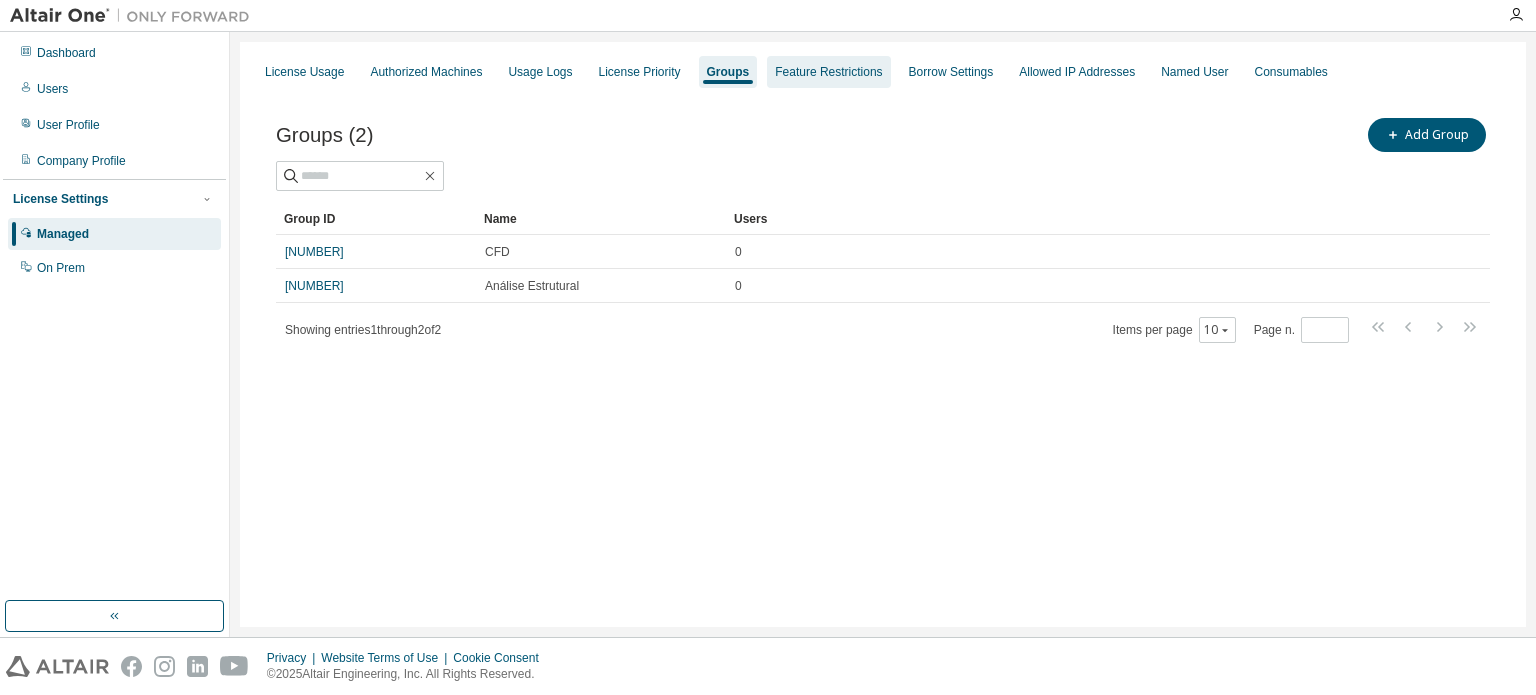 click on "Feature Restrictions" at bounding box center [828, 72] 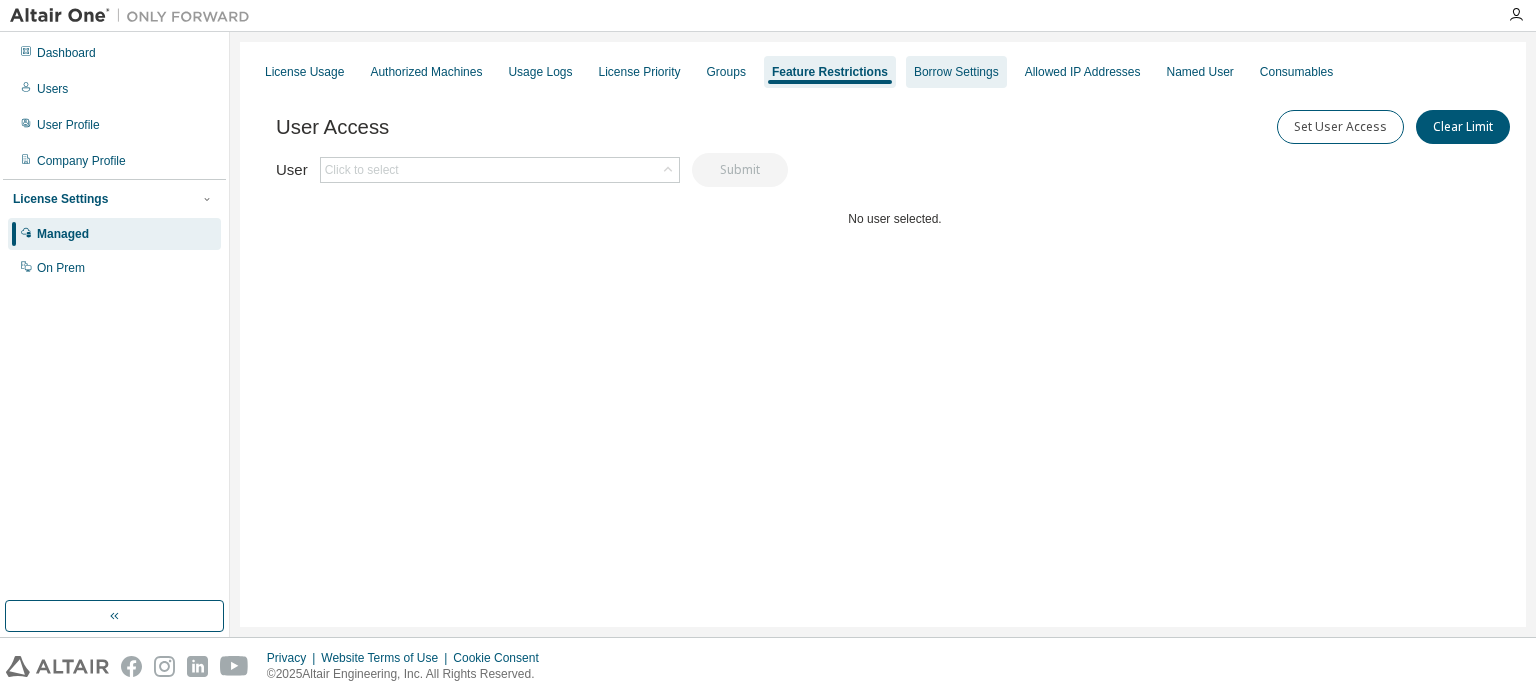 click on "Borrow Settings" at bounding box center [956, 72] 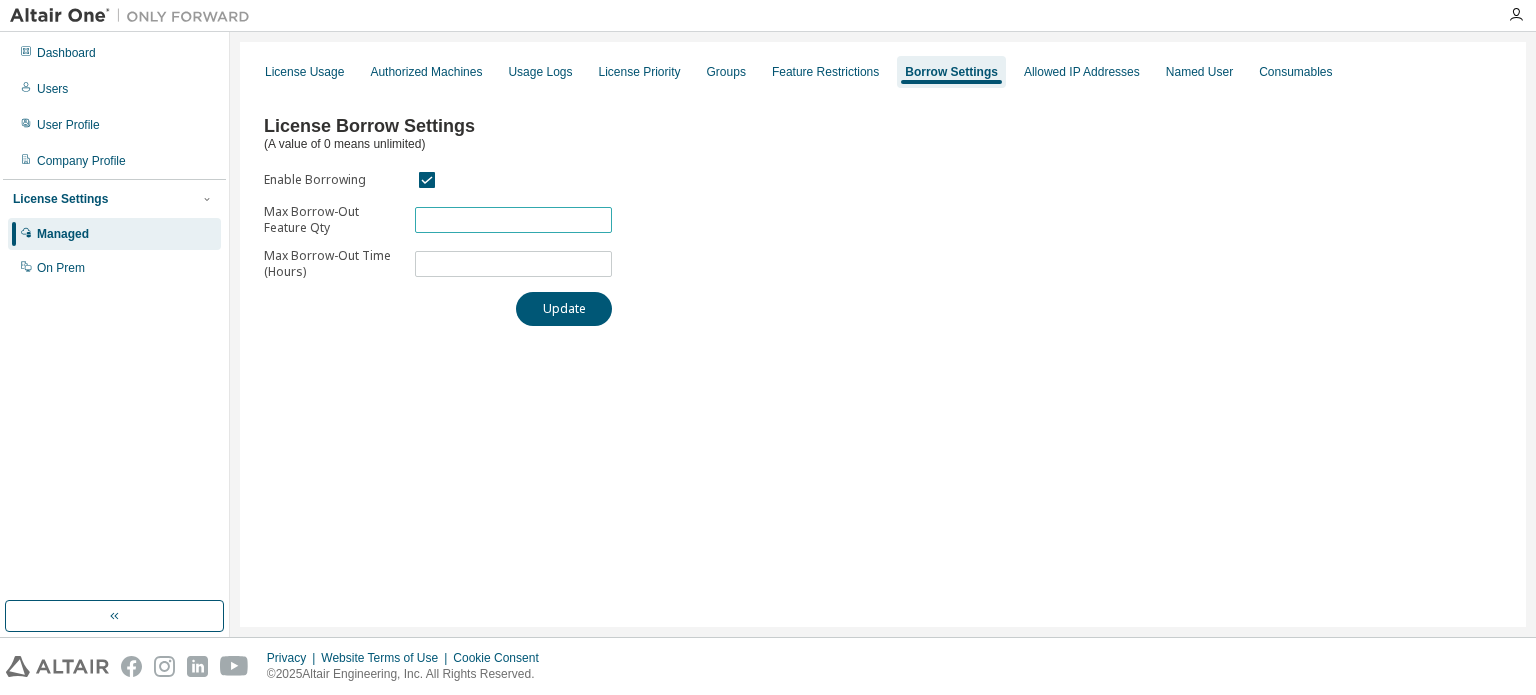 click on "***" at bounding box center (513, 220) 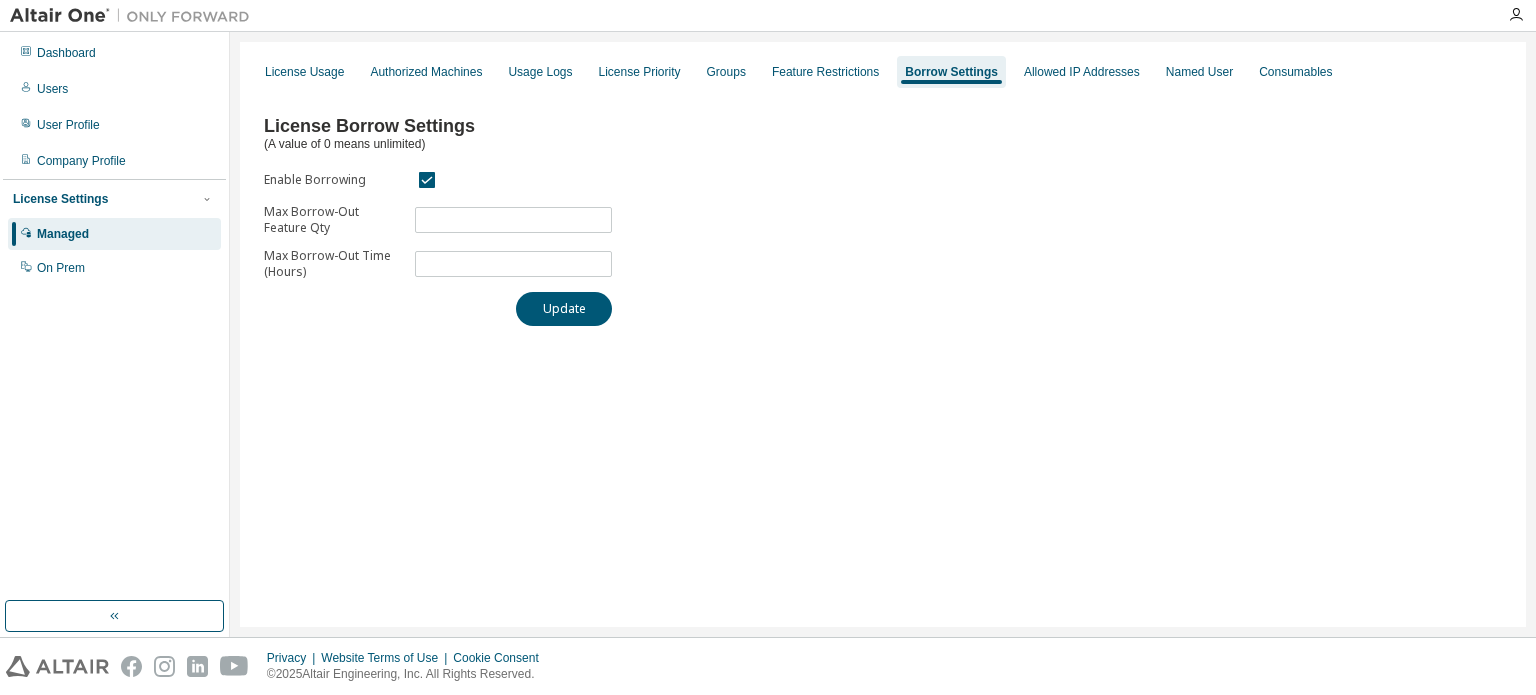 click on "License Borrow Settings (A value of 0 means unlimited) Enable Borrowing Max Borrow-Out Feature Qty *** Max Borrow-Out Time (Hours) * Update" at bounding box center [883, 214] 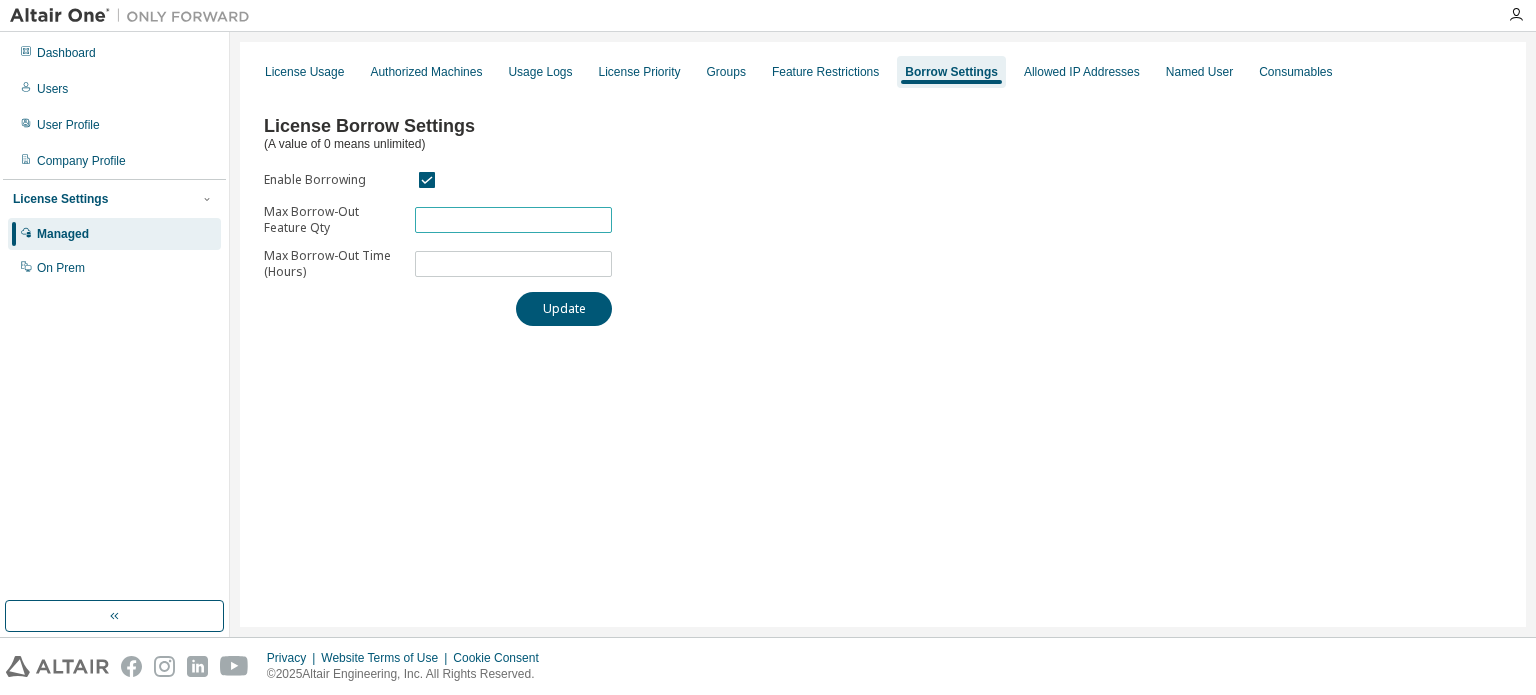 click on "***" at bounding box center (513, 220) 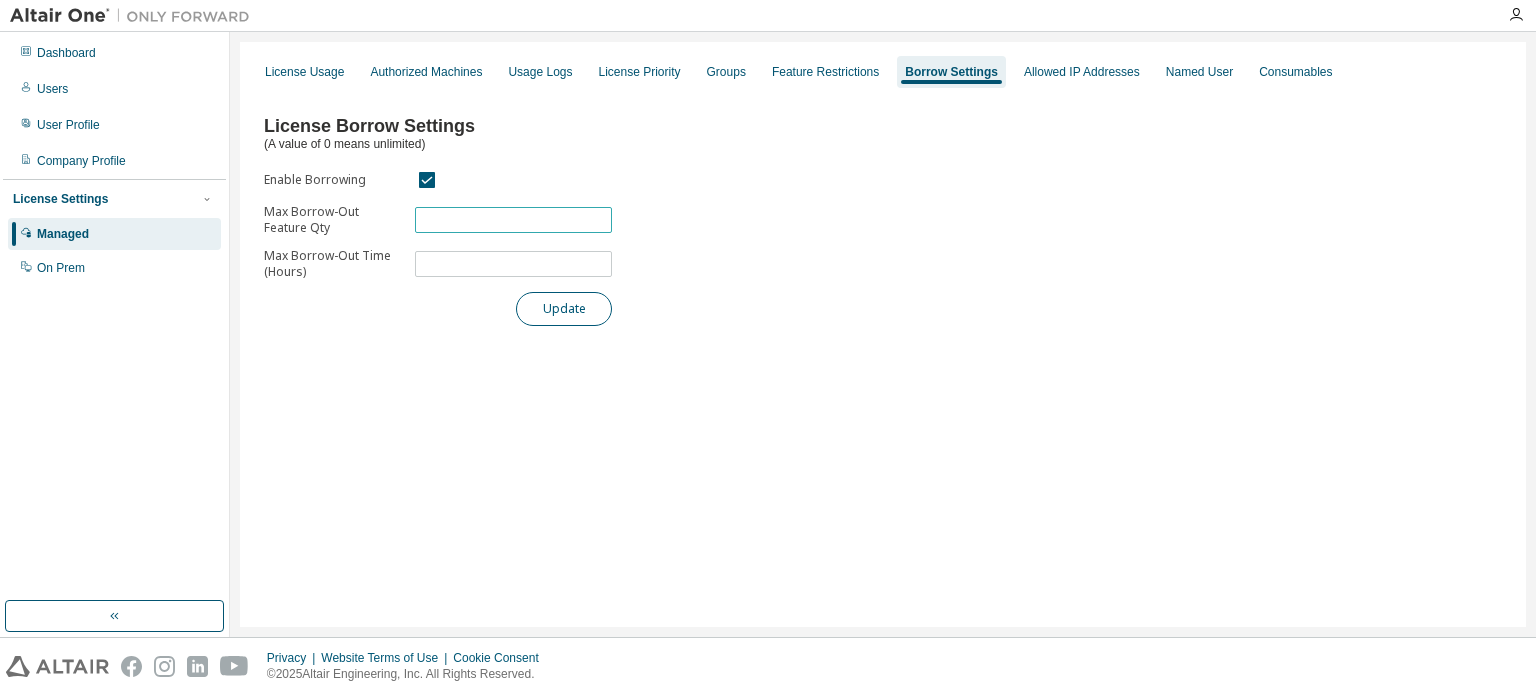 type on "****" 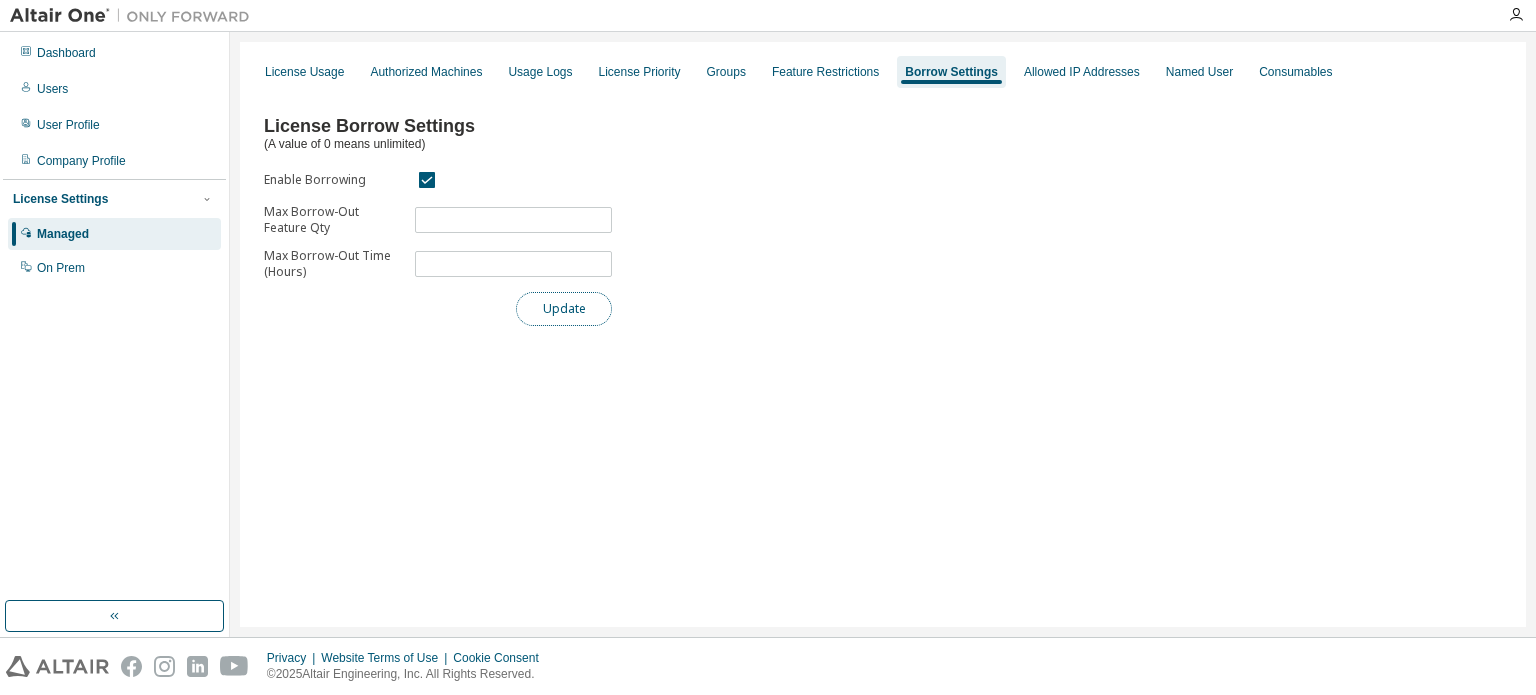 click on "Update" at bounding box center (564, 309) 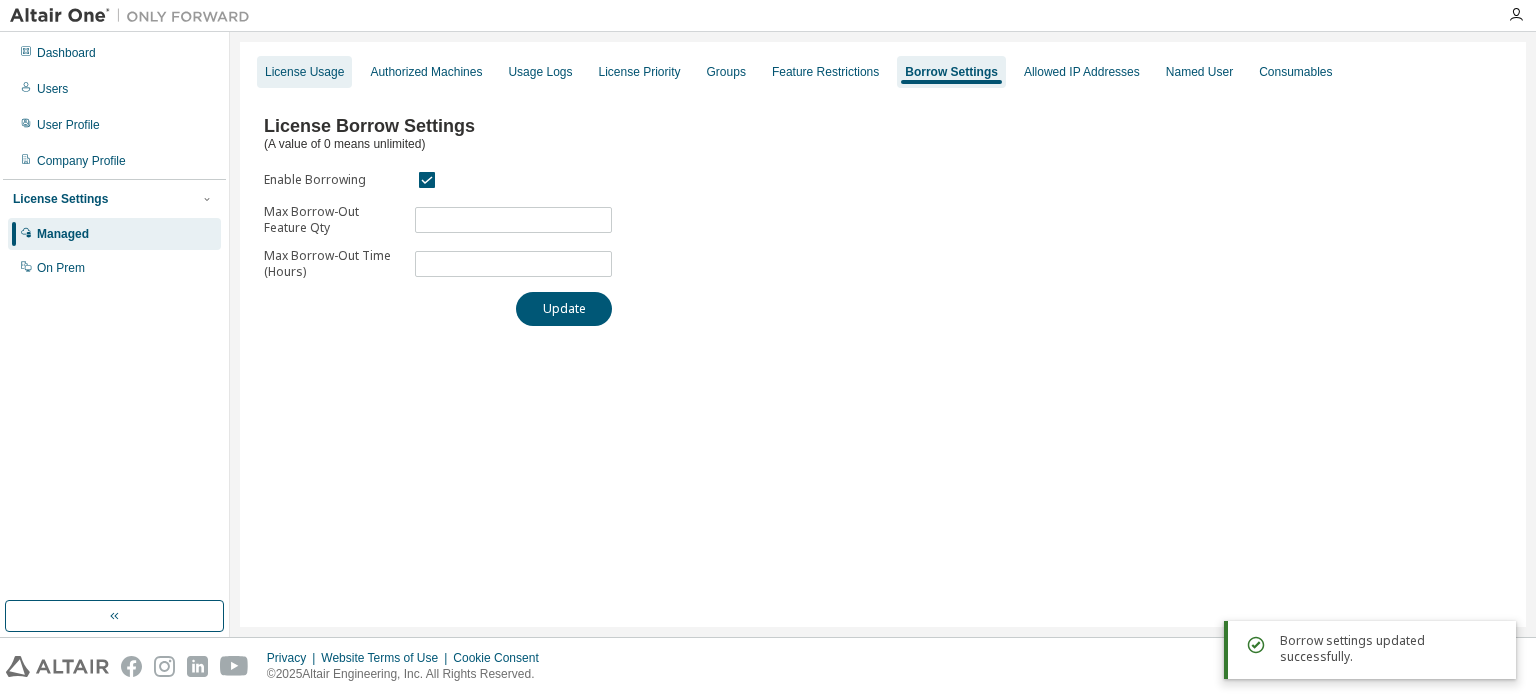 click on "License Usage" at bounding box center [304, 72] 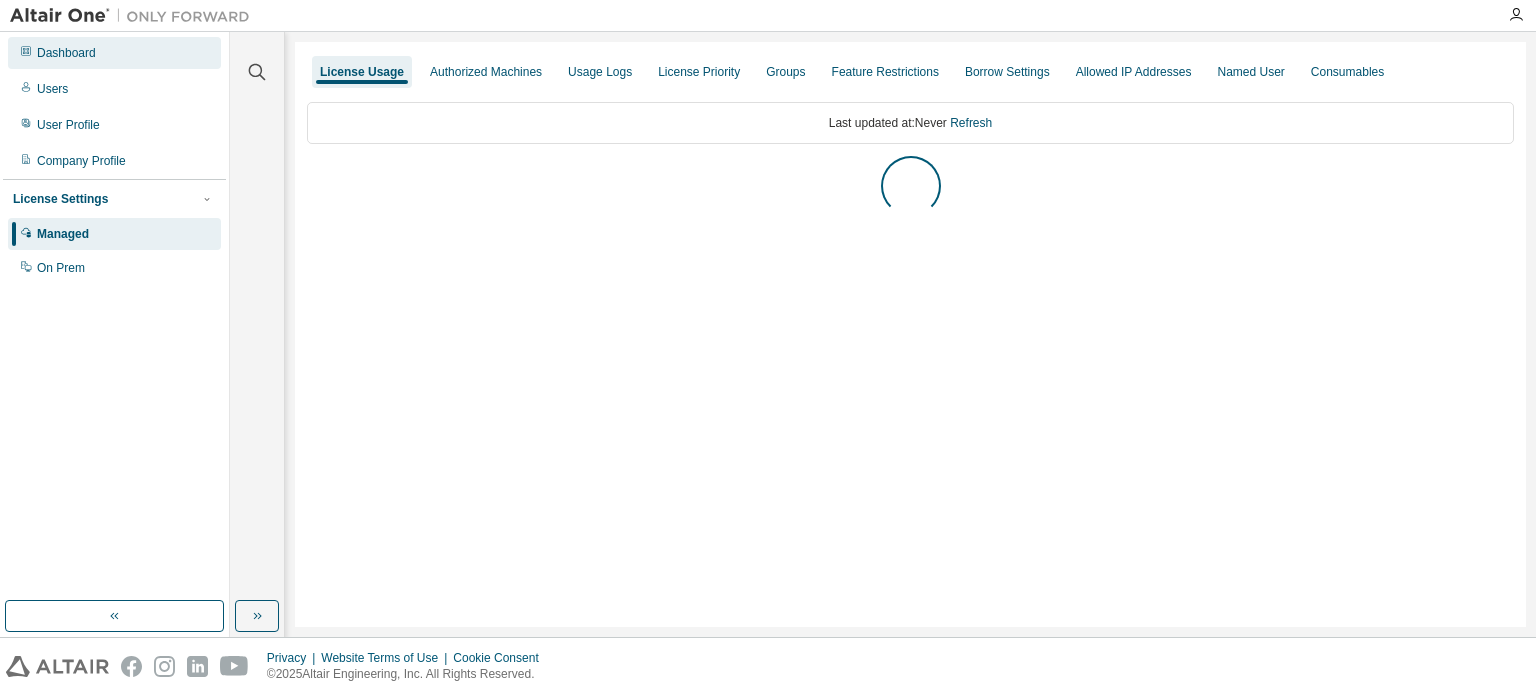 click on "Dashboard" at bounding box center (114, 53) 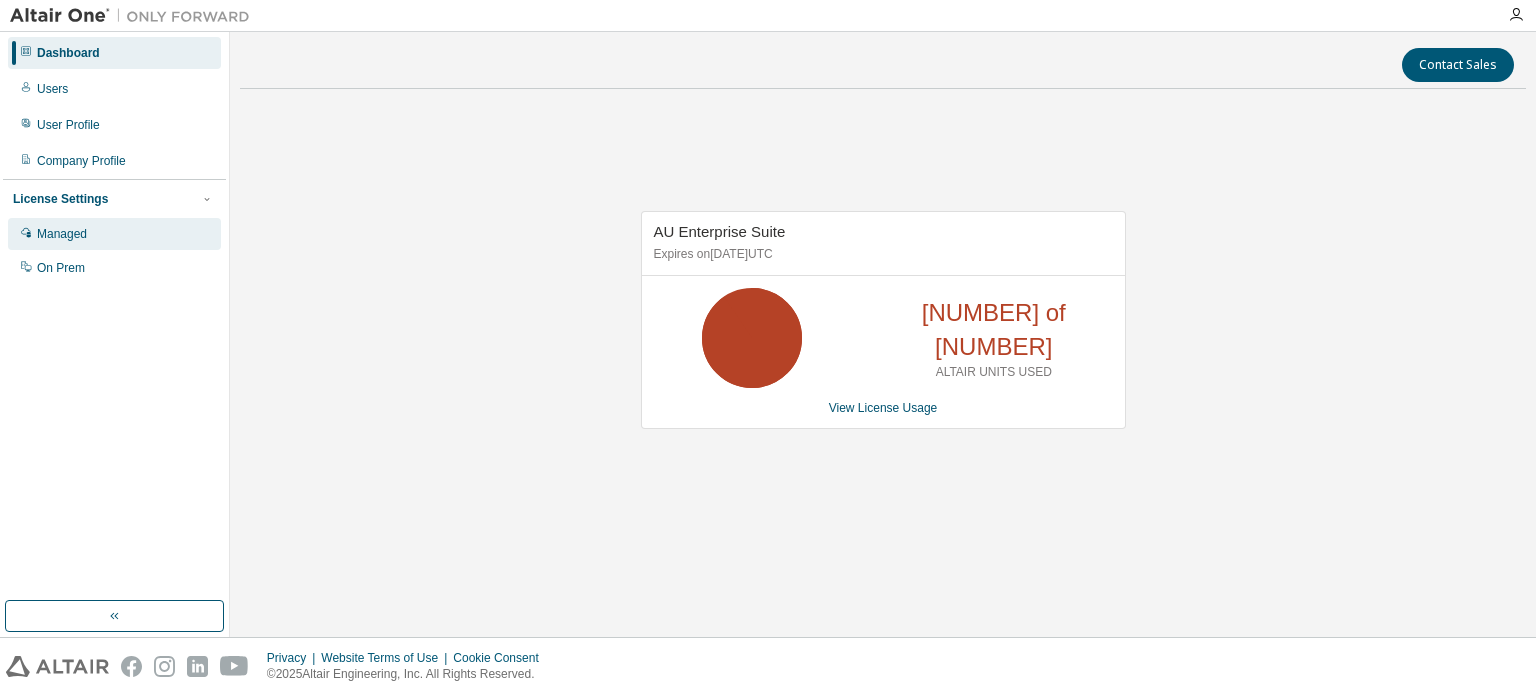 click on "Managed" at bounding box center (114, 234) 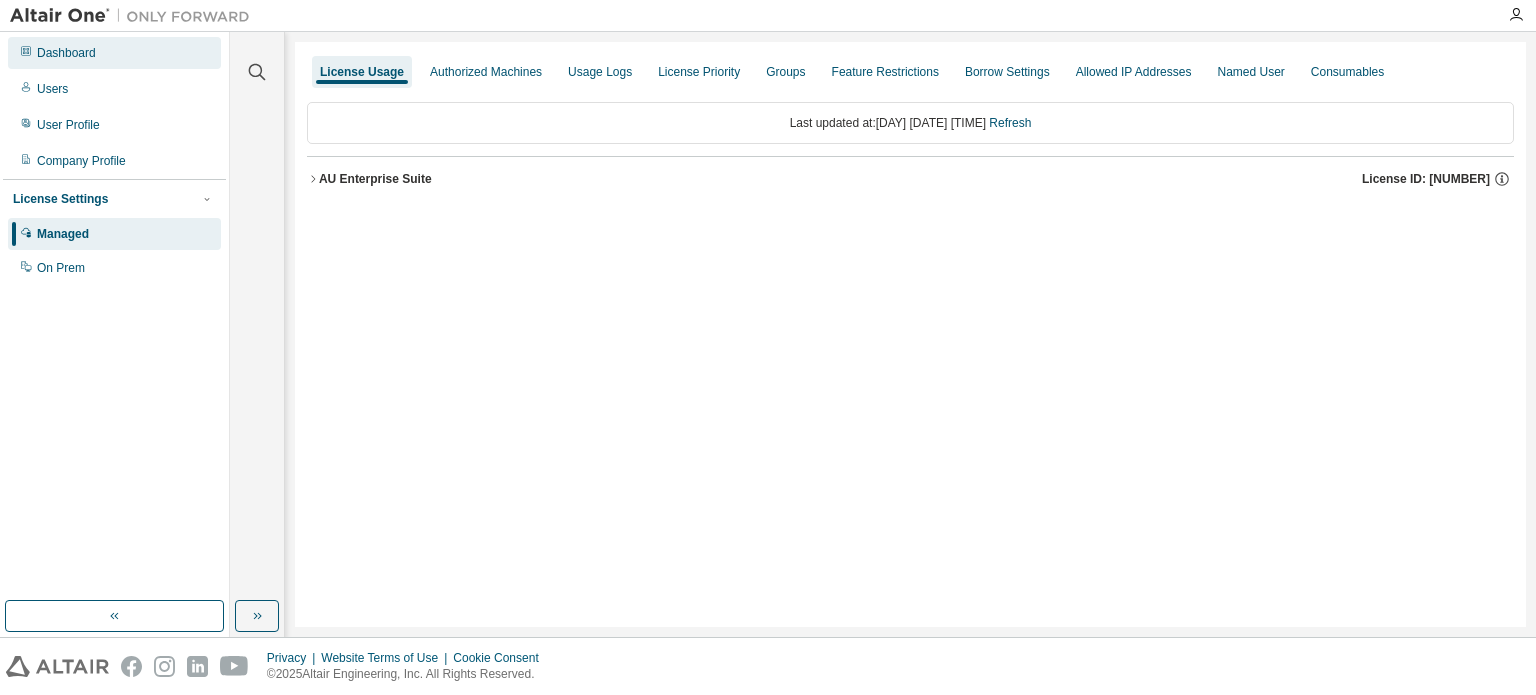 click on "Dashboard" at bounding box center (114, 53) 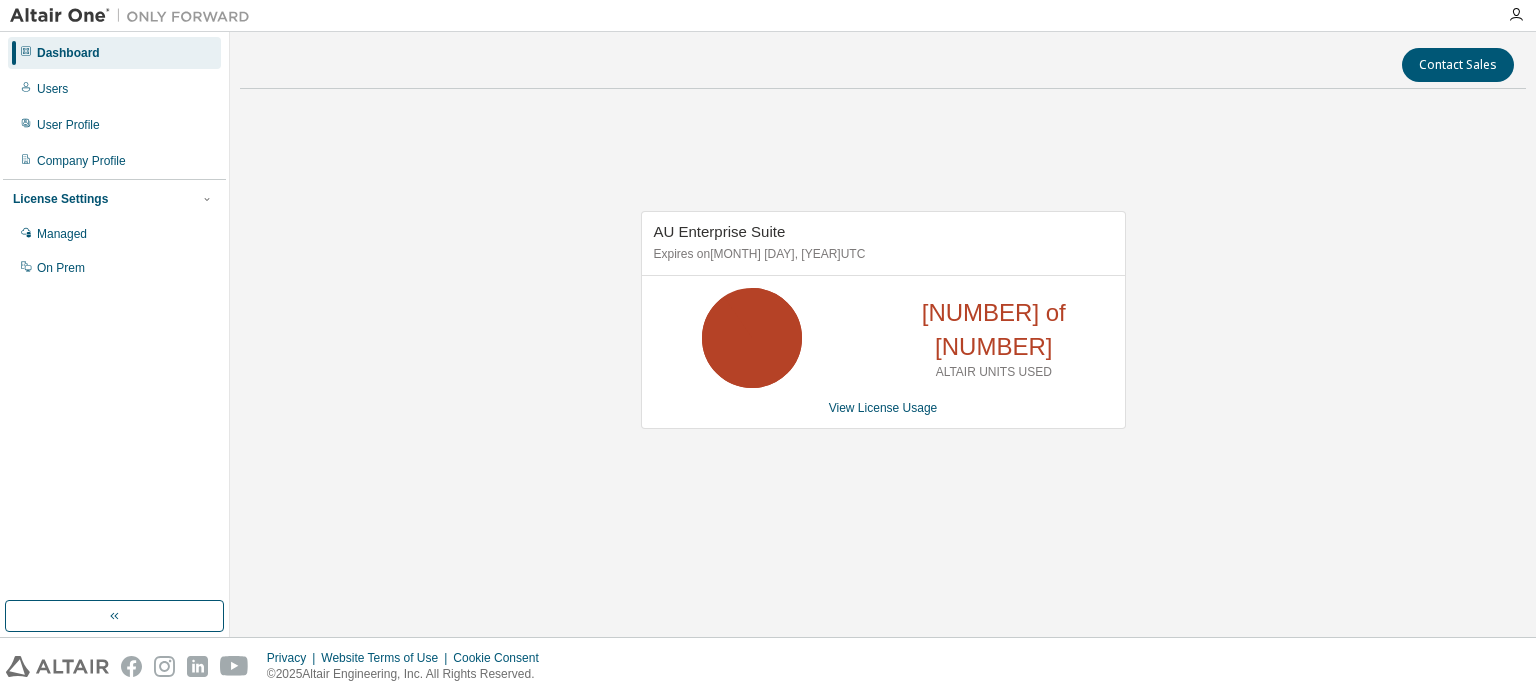 scroll, scrollTop: 0, scrollLeft: 0, axis: both 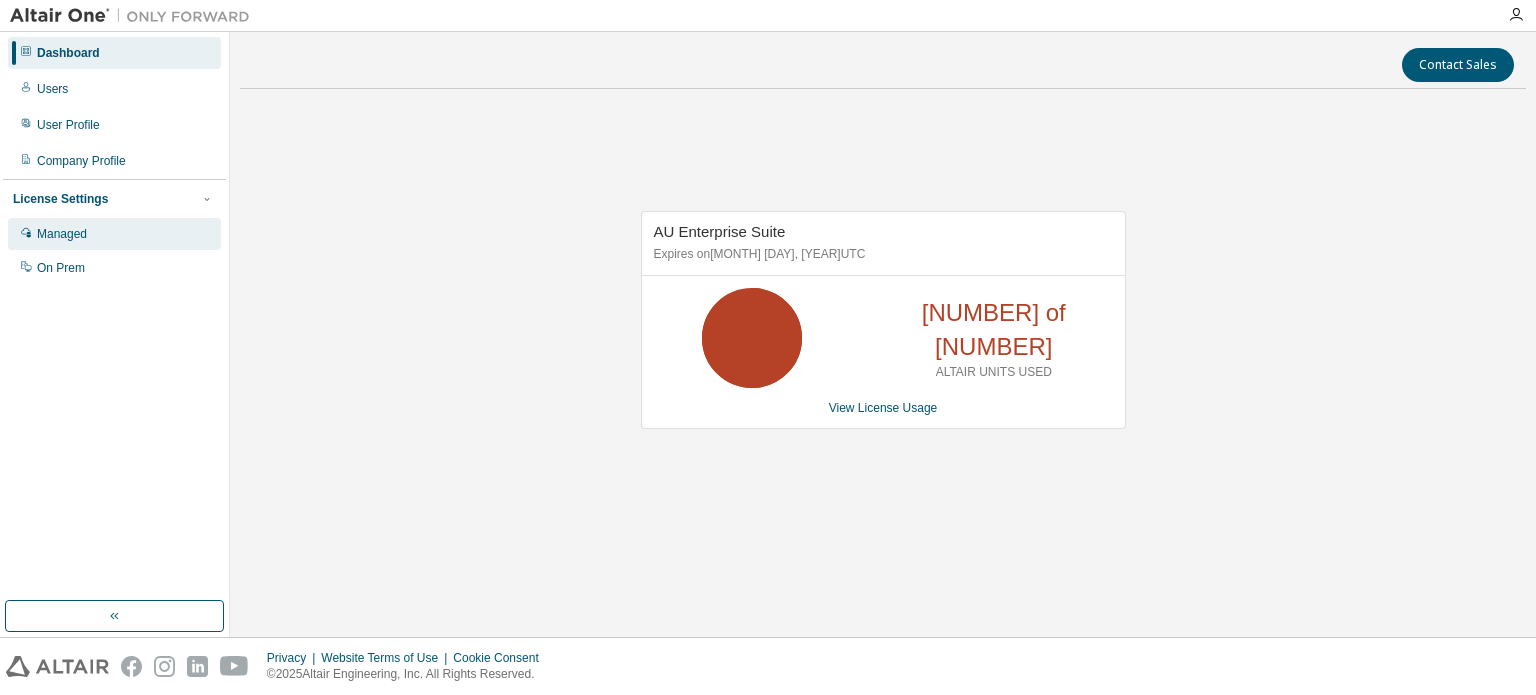click on "Managed" at bounding box center [114, 234] 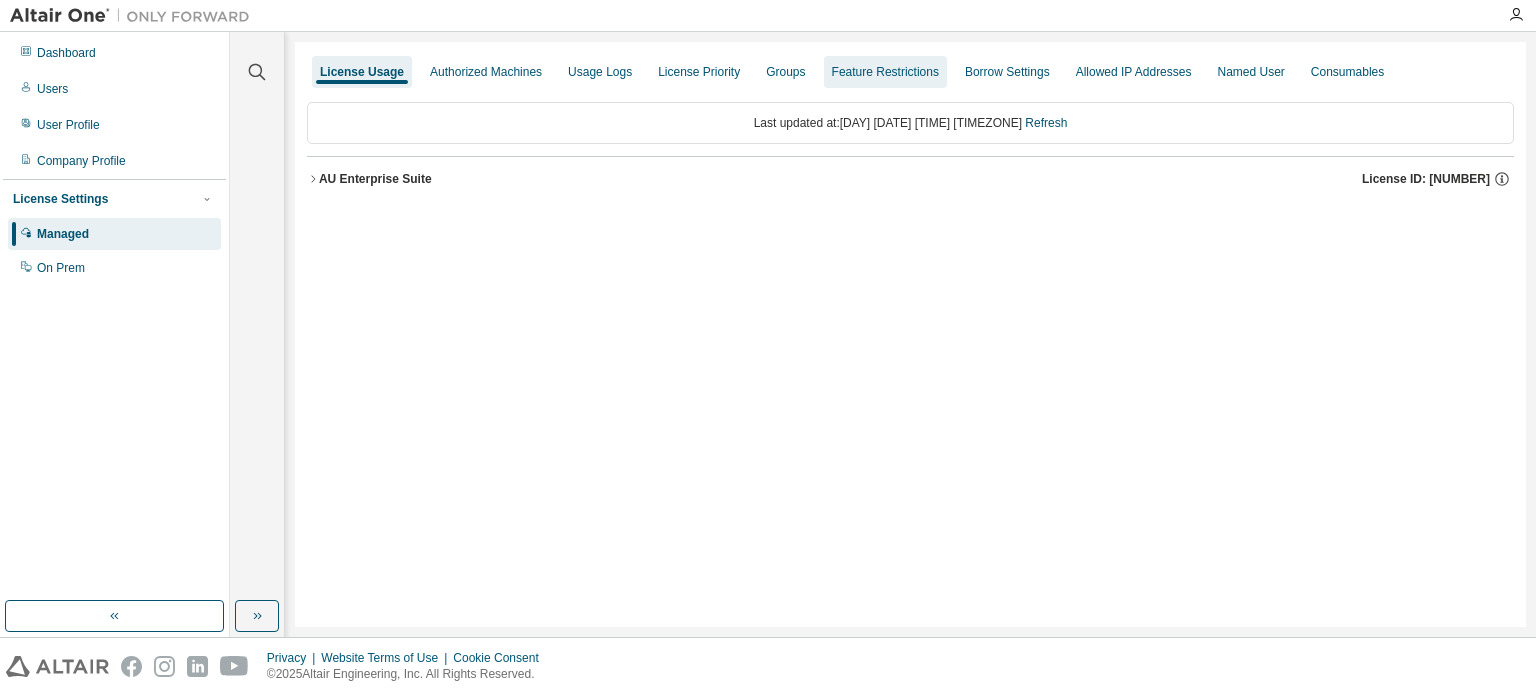 scroll, scrollTop: 0, scrollLeft: 0, axis: both 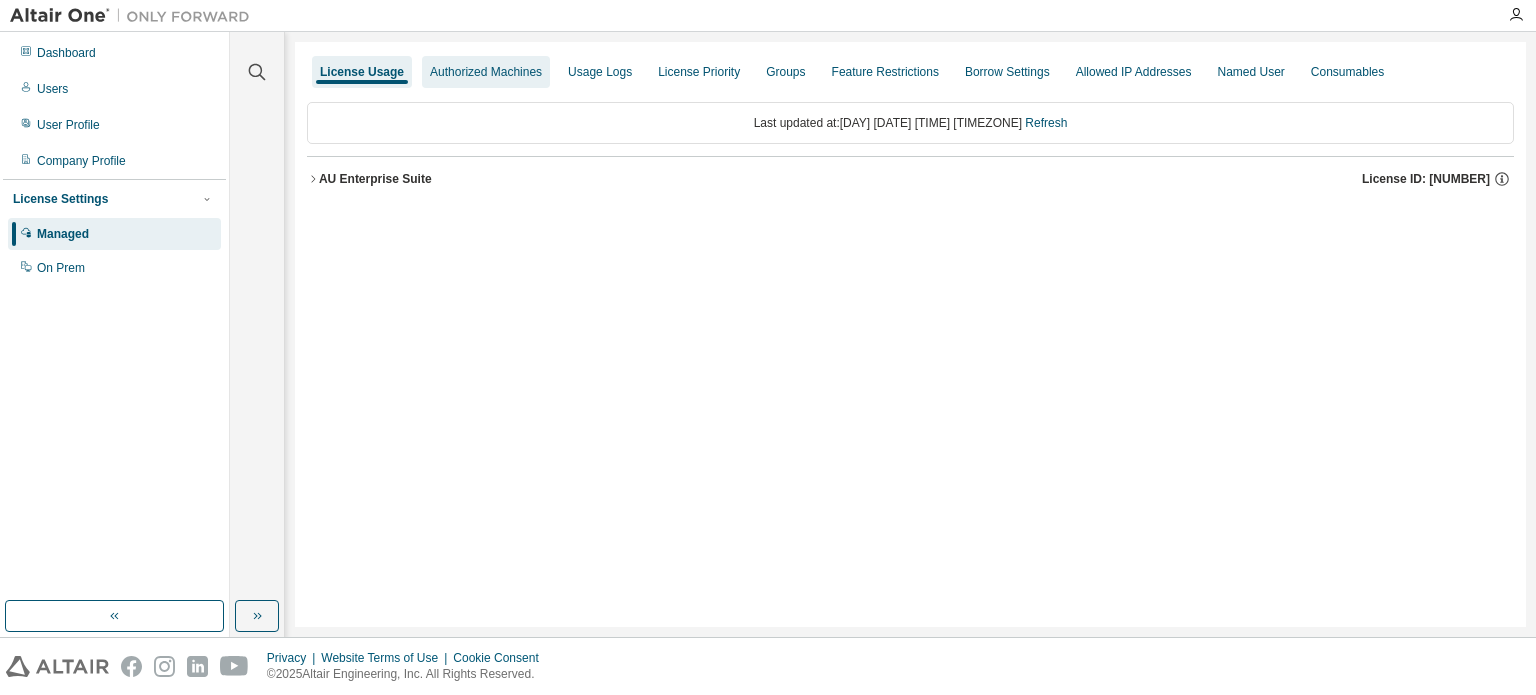 click on "Authorized Machines" at bounding box center (486, 72) 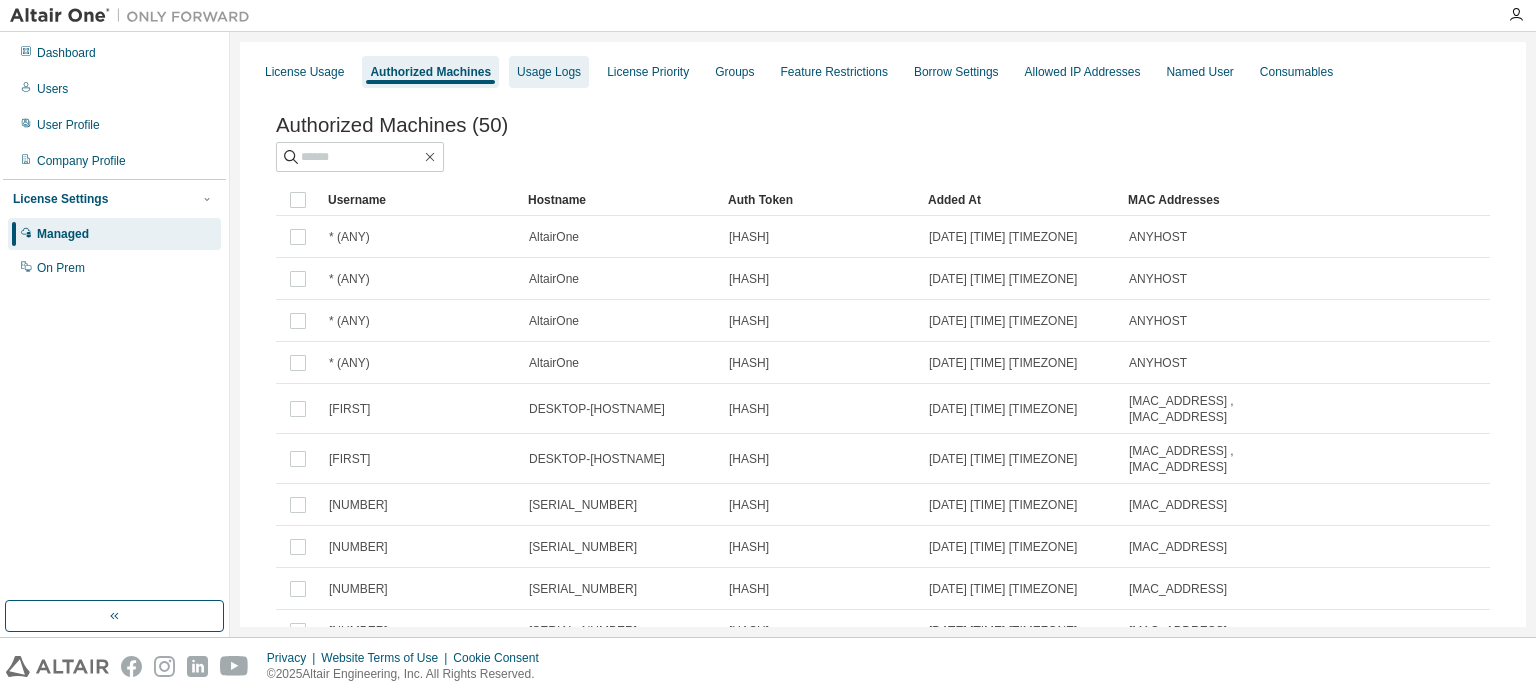 click on "Usage Logs" at bounding box center [549, 72] 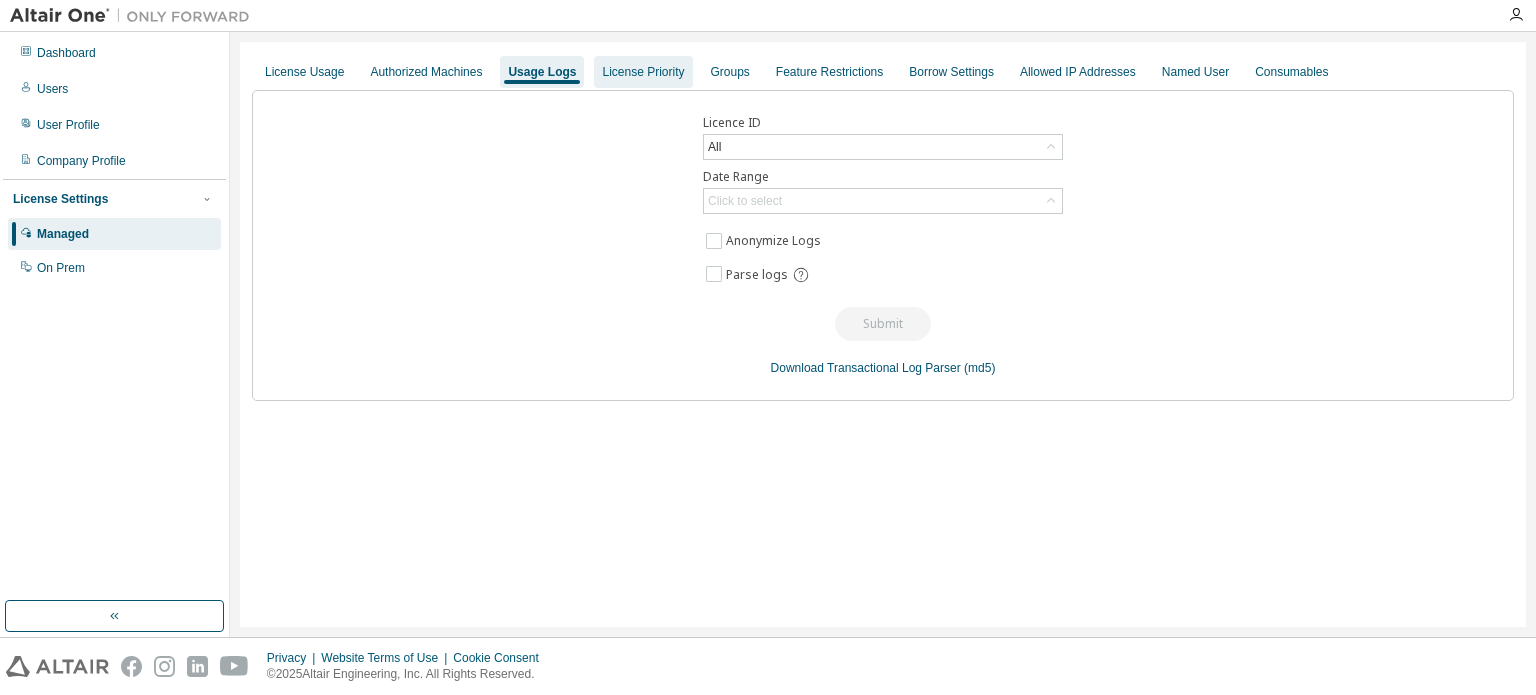 click on "License Priority" at bounding box center (643, 72) 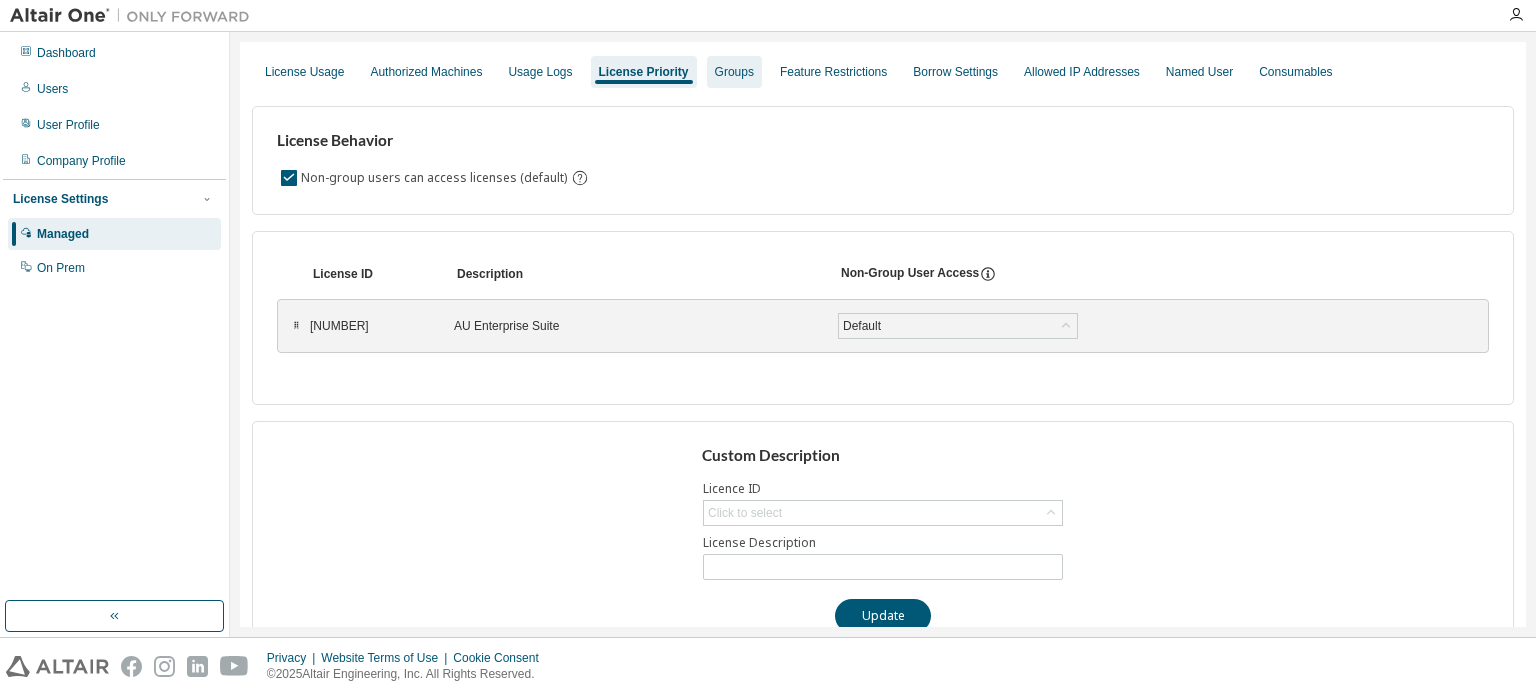 click on "Groups" at bounding box center (734, 72) 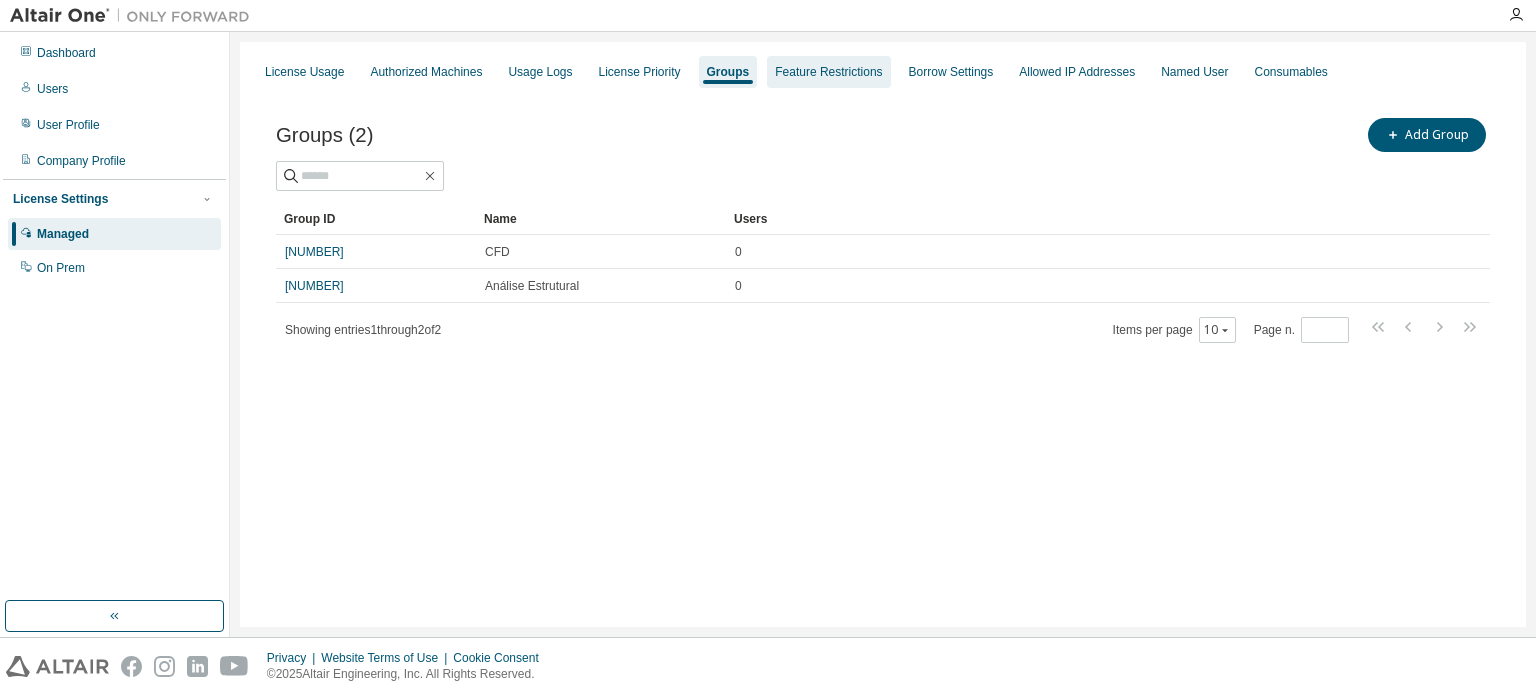 click on "Feature Restrictions" at bounding box center [828, 72] 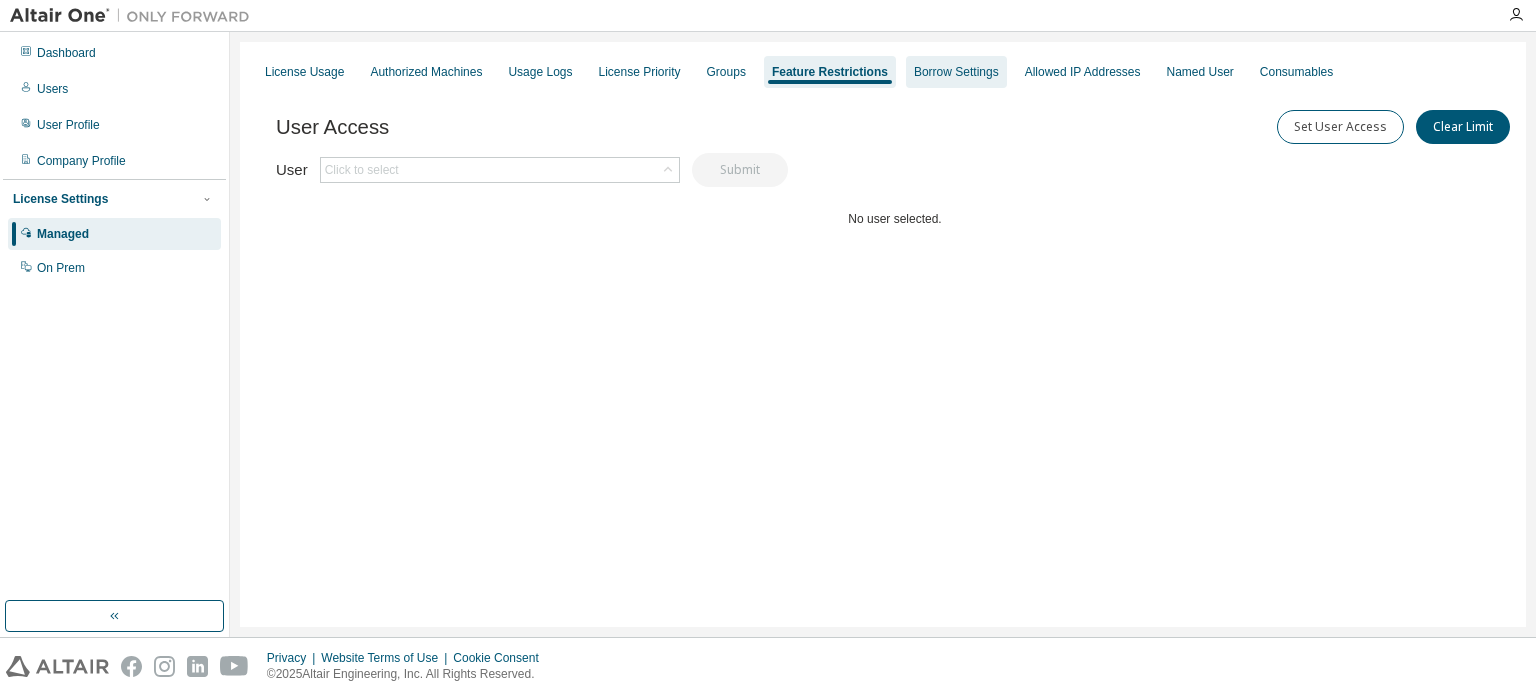 click on "Borrow Settings" at bounding box center [956, 72] 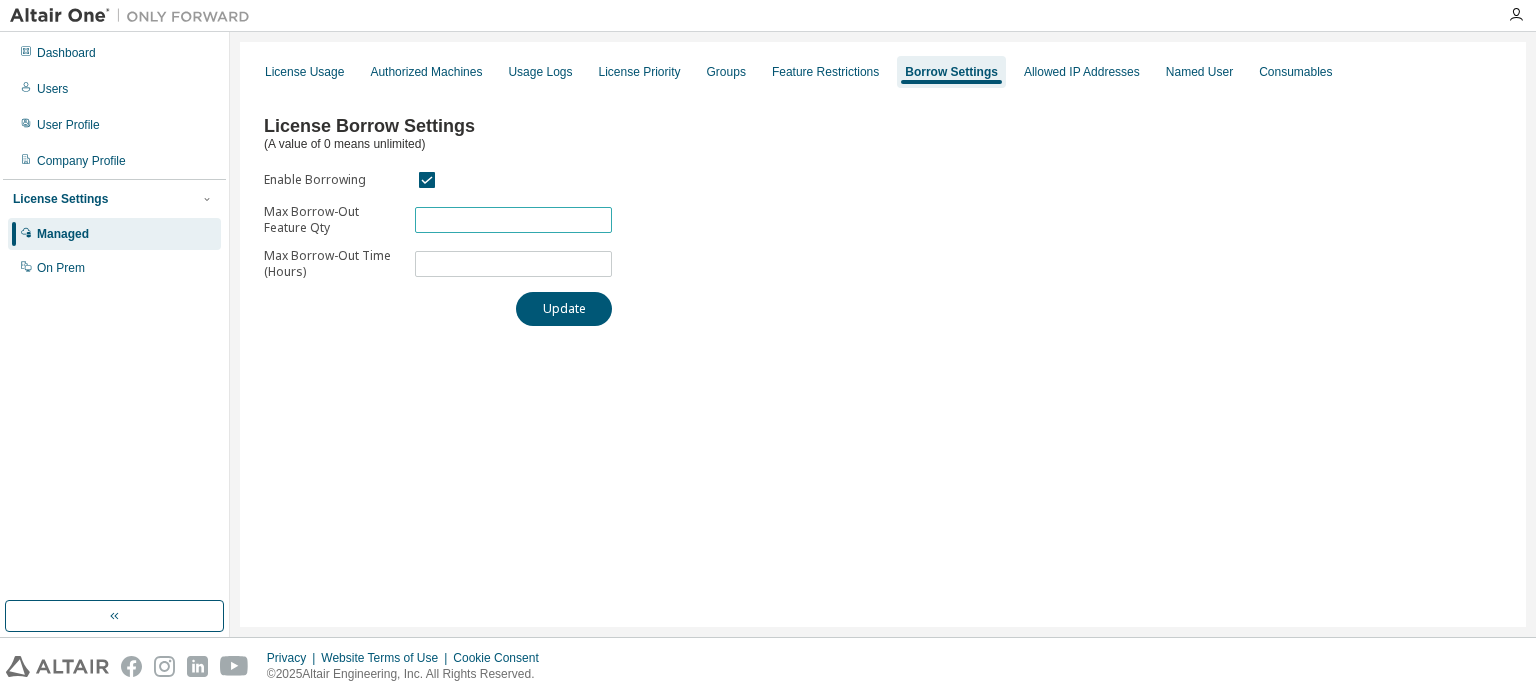 click on "****" at bounding box center [513, 220] 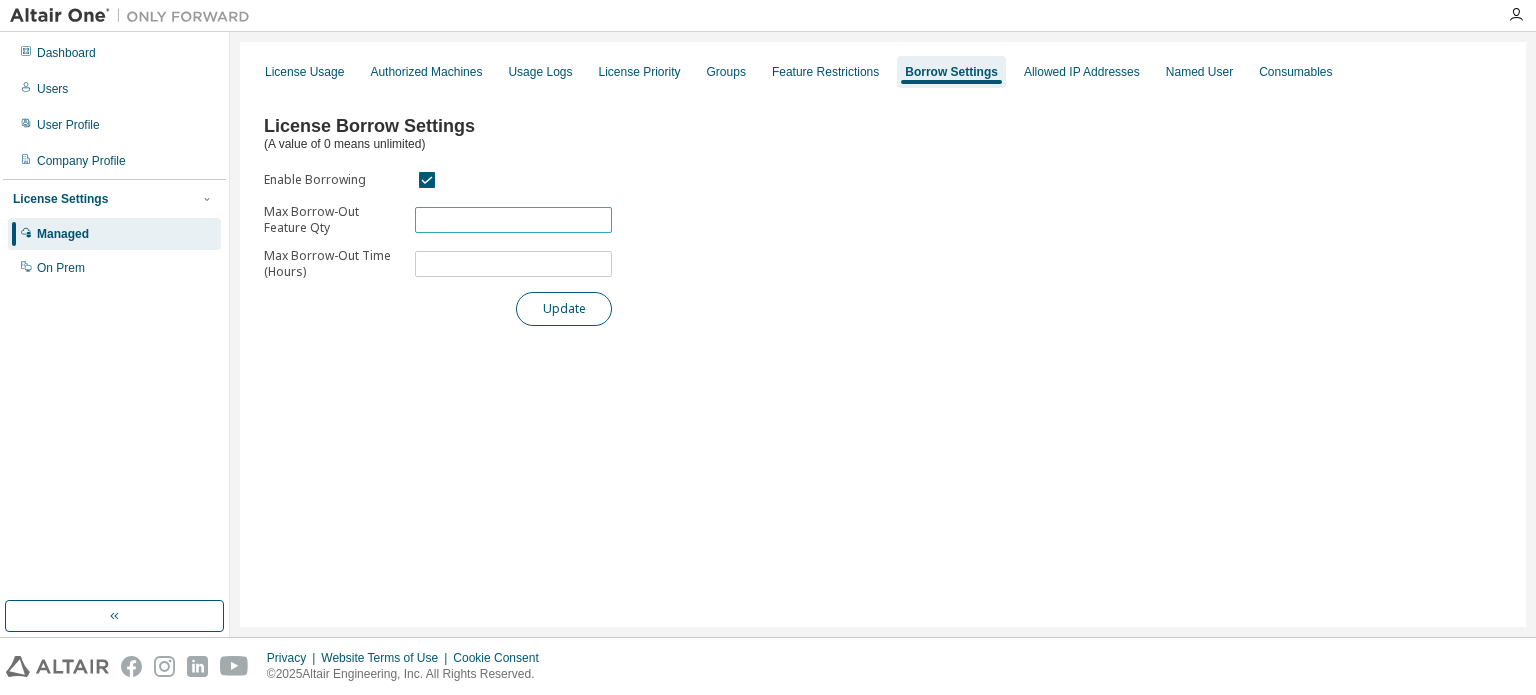type on "***" 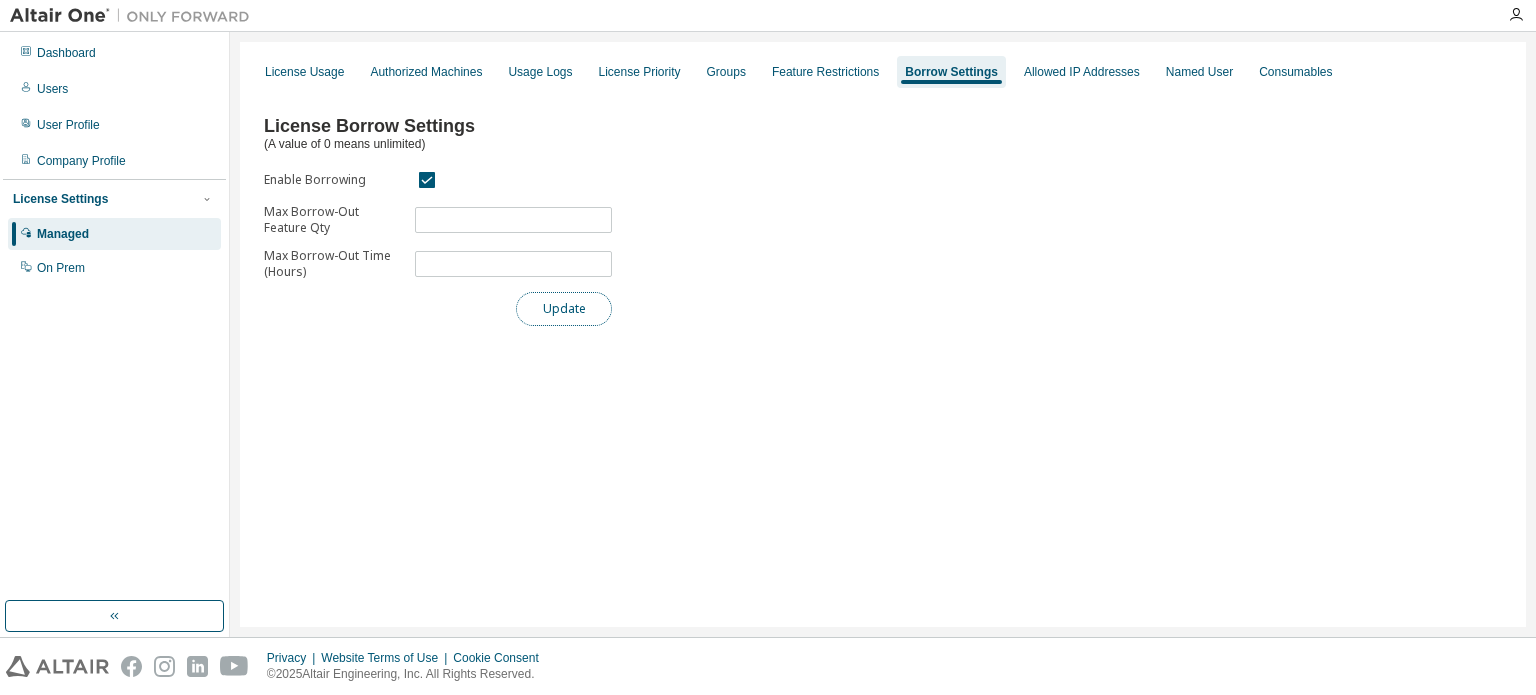 click on "Update" at bounding box center [564, 309] 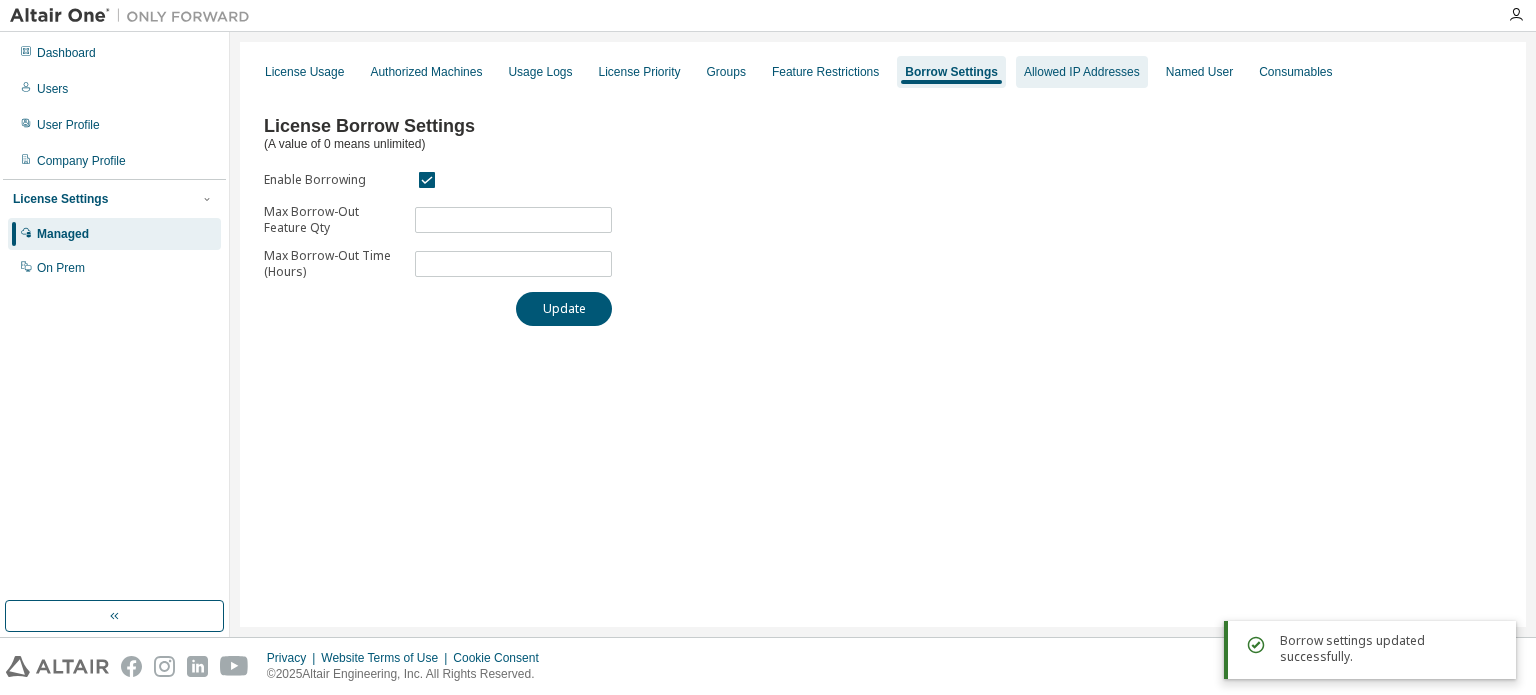 click on "Allowed IP Addresses" at bounding box center [1082, 72] 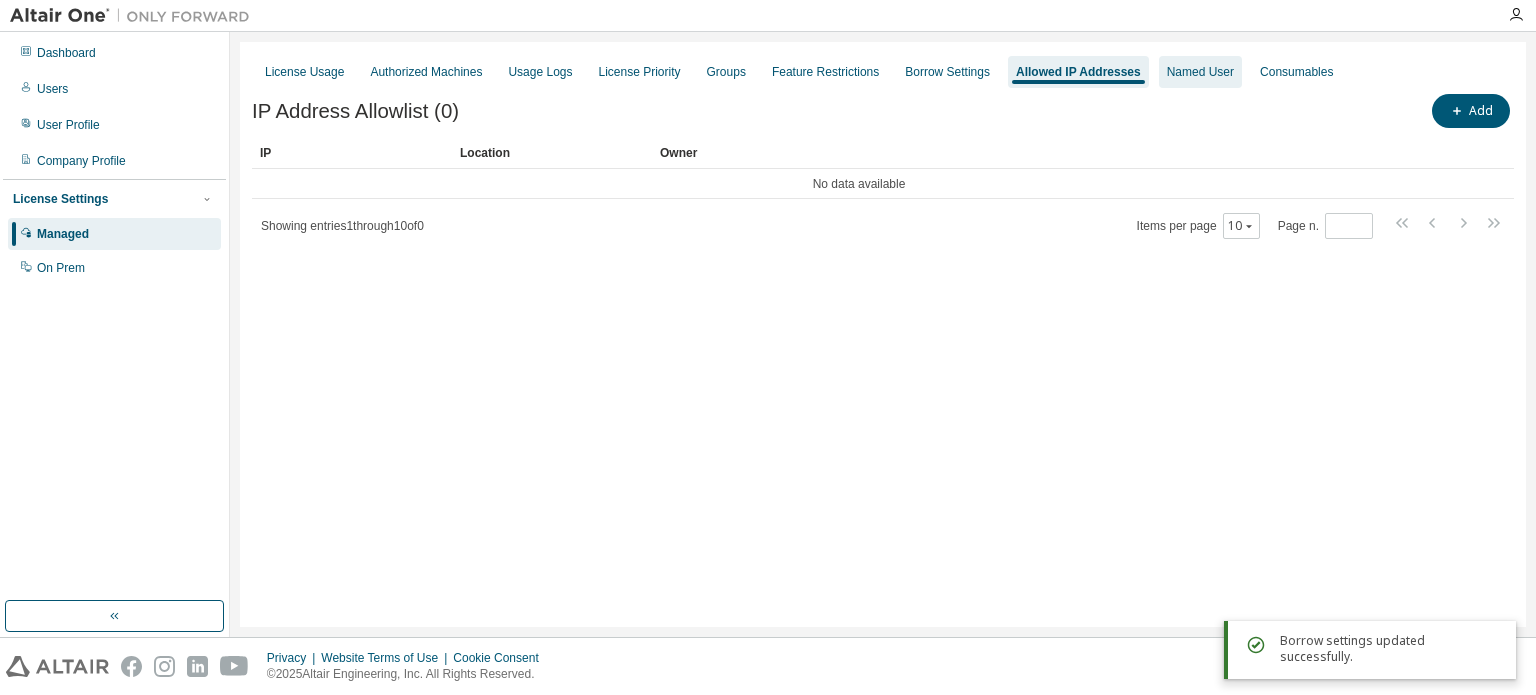 click on "Named User" at bounding box center (1200, 72) 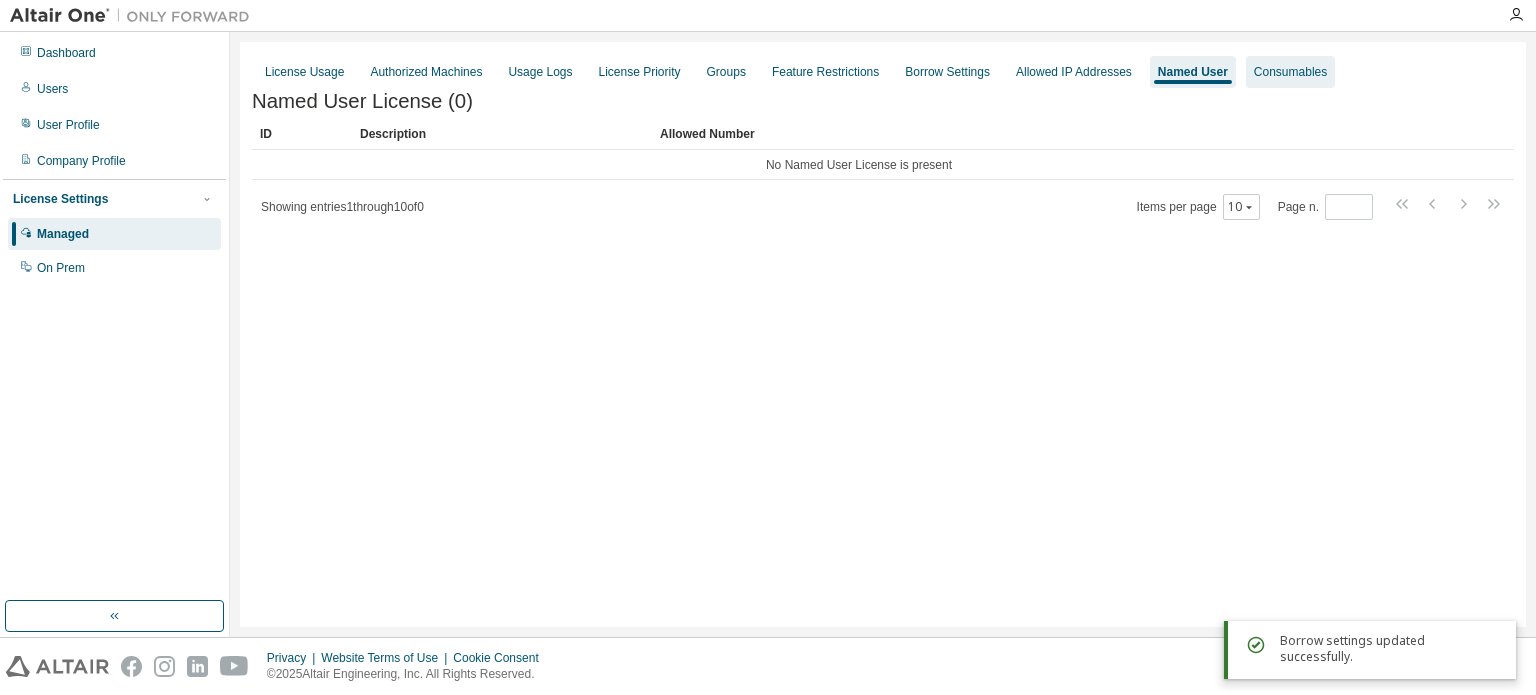 click on "Consumables" at bounding box center [1290, 72] 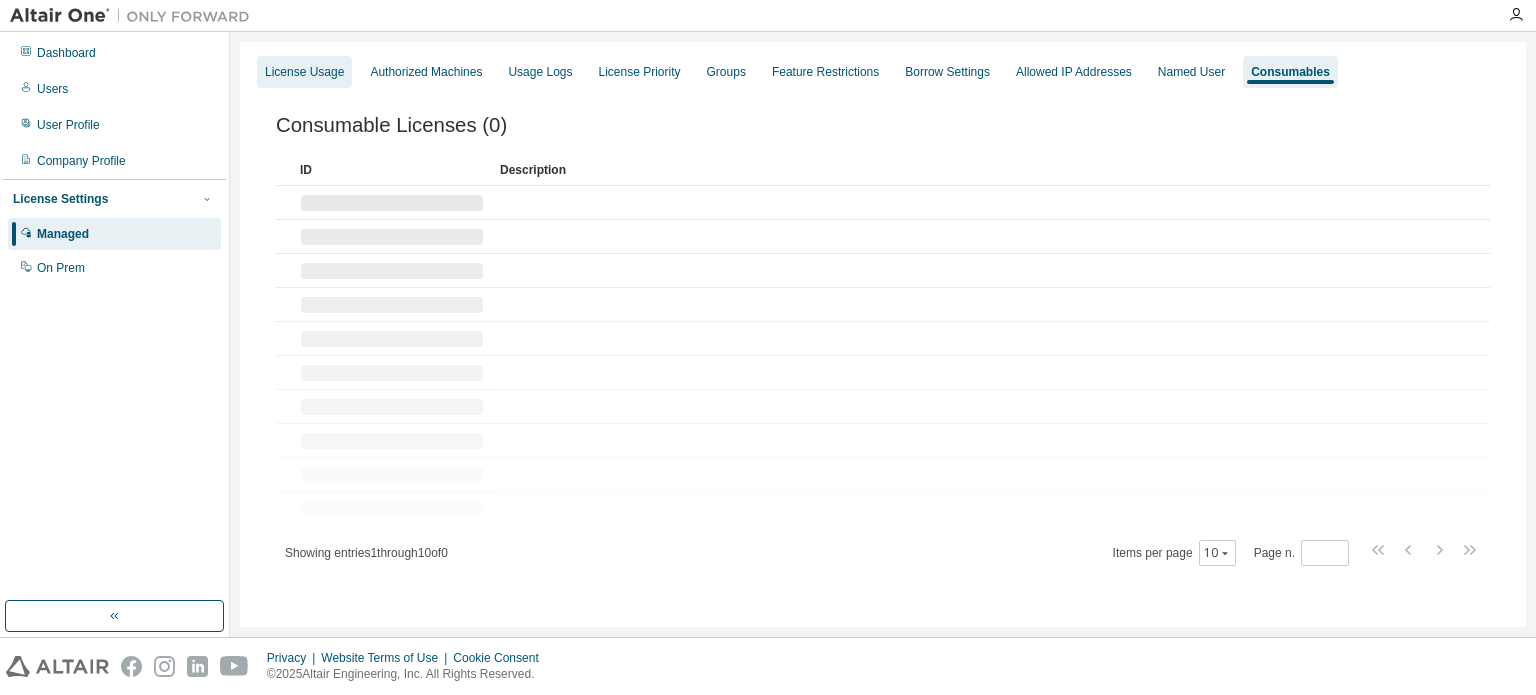 click on "License Usage" at bounding box center [304, 72] 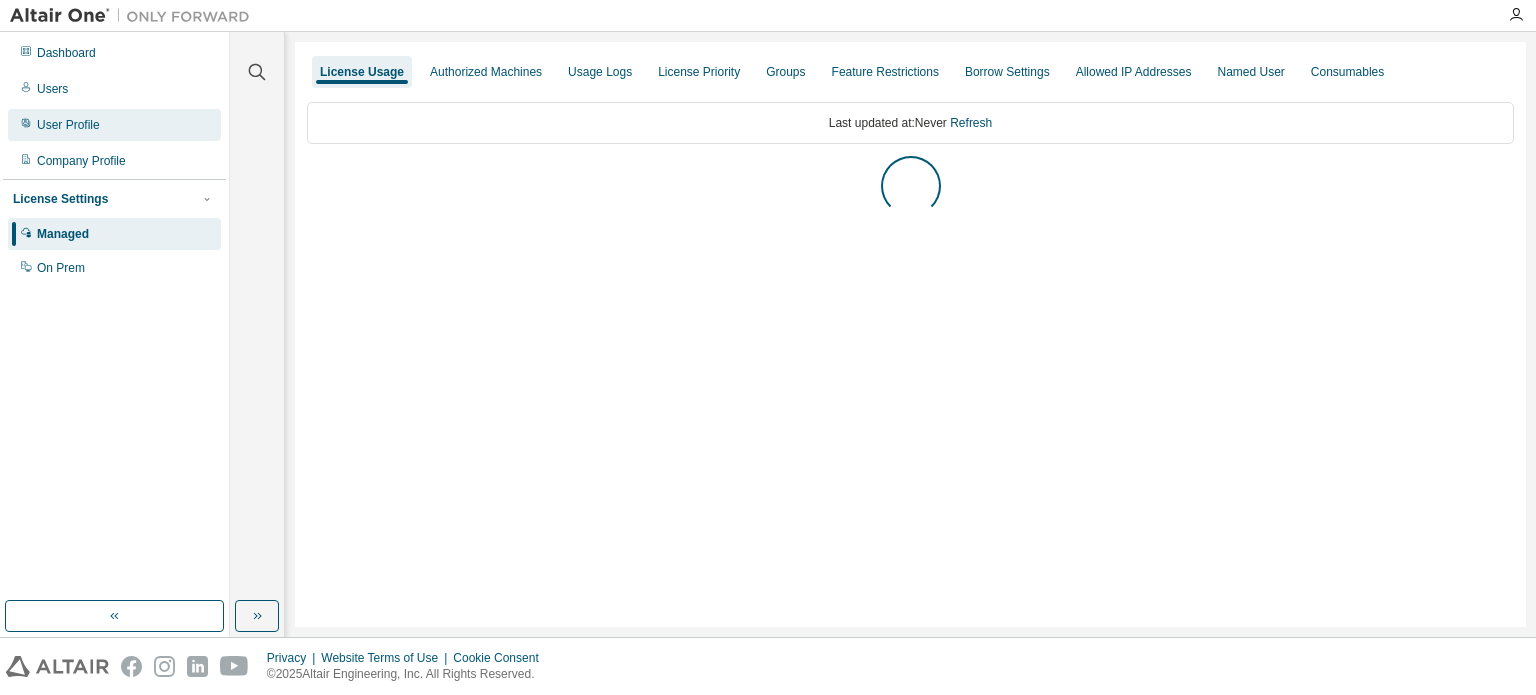 click on "User Profile" at bounding box center [114, 125] 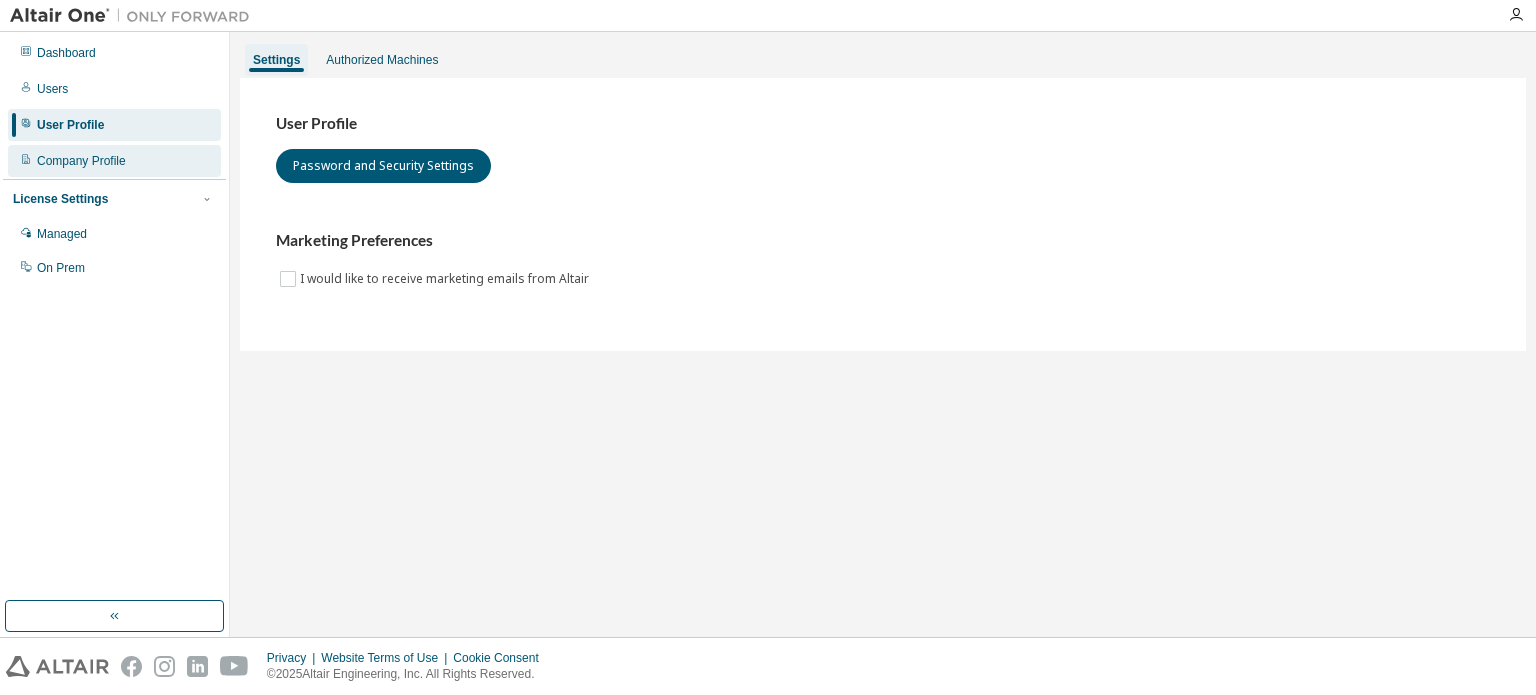 click on "Company Profile" at bounding box center [81, 161] 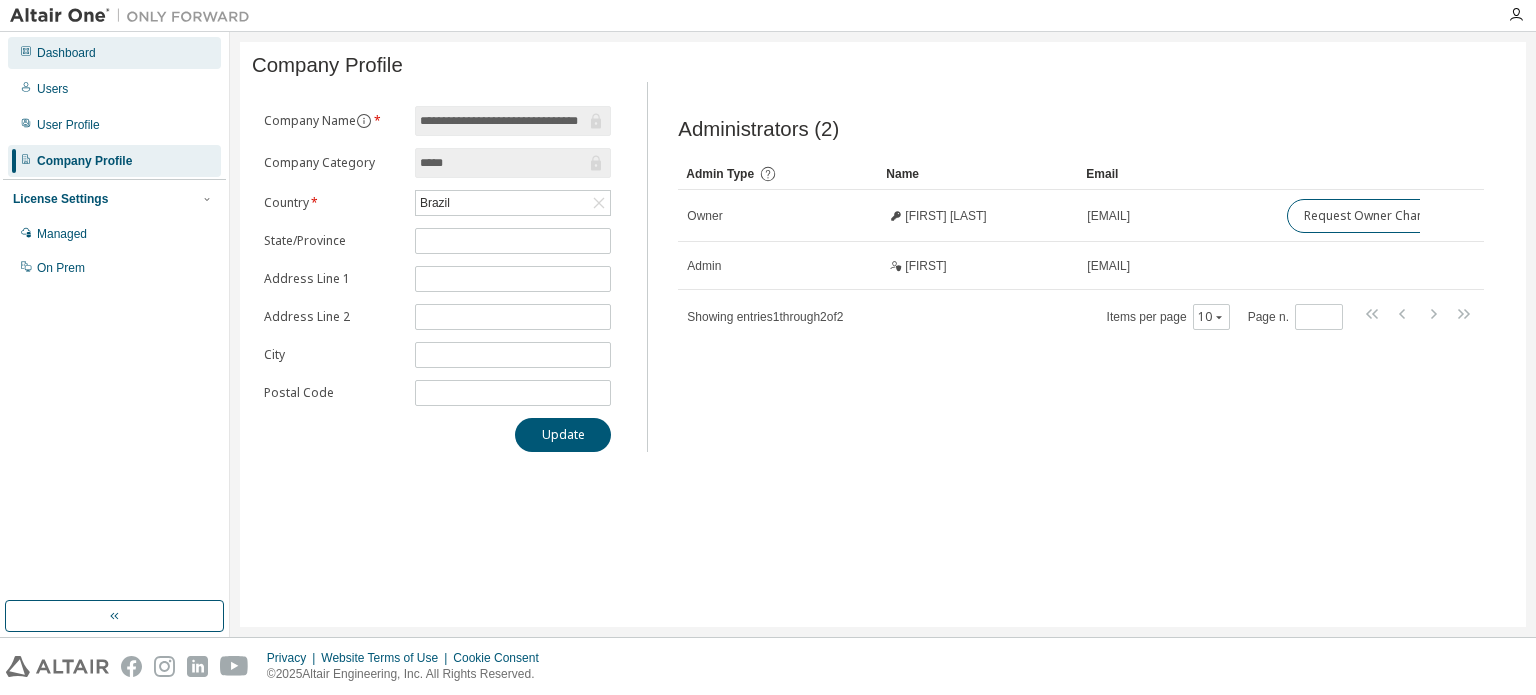 click on "Dashboard" at bounding box center (114, 53) 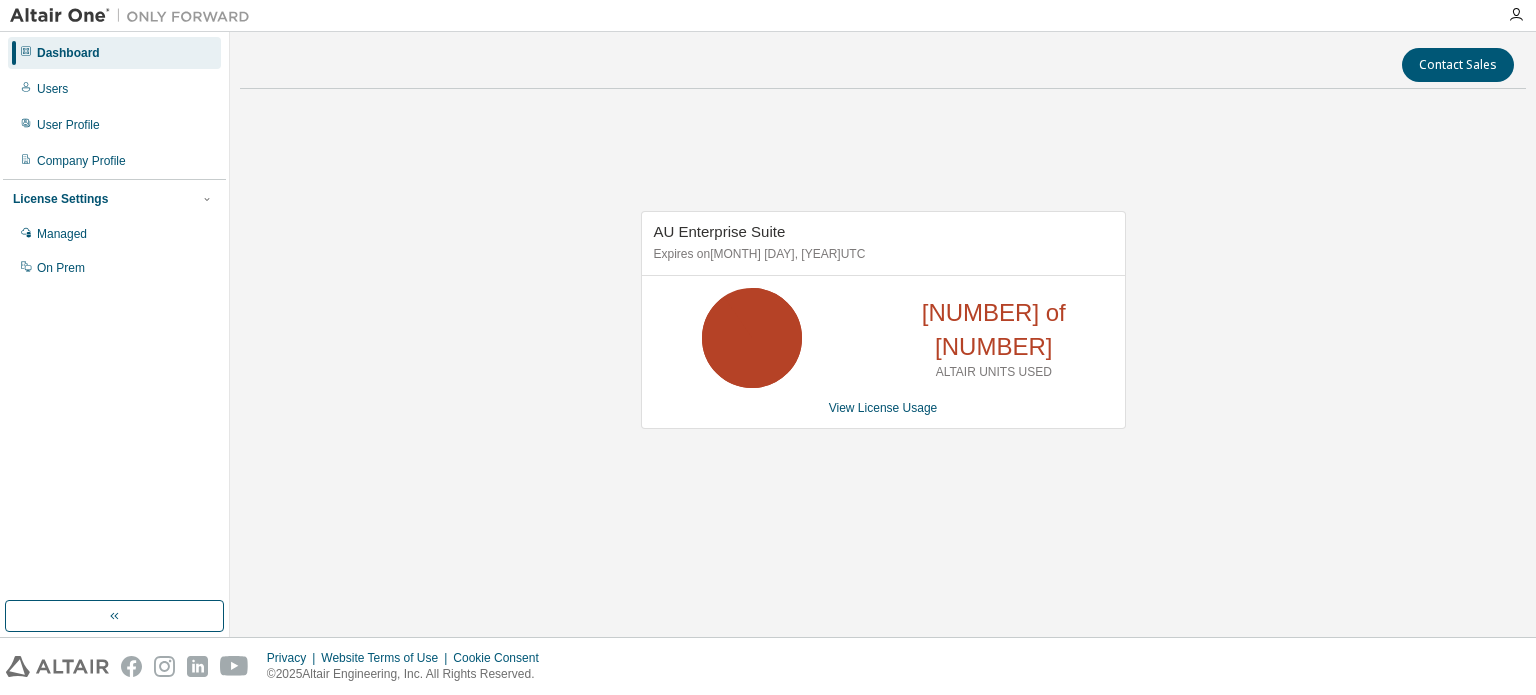 click on "AU Enterprise Suite Expires on  [MONTH] [DAY], [YEAR]  [TIMEZONE] [NUMBER] of [NUMBER] ALTAIR UNITS USED View License Usage" at bounding box center [883, 320] 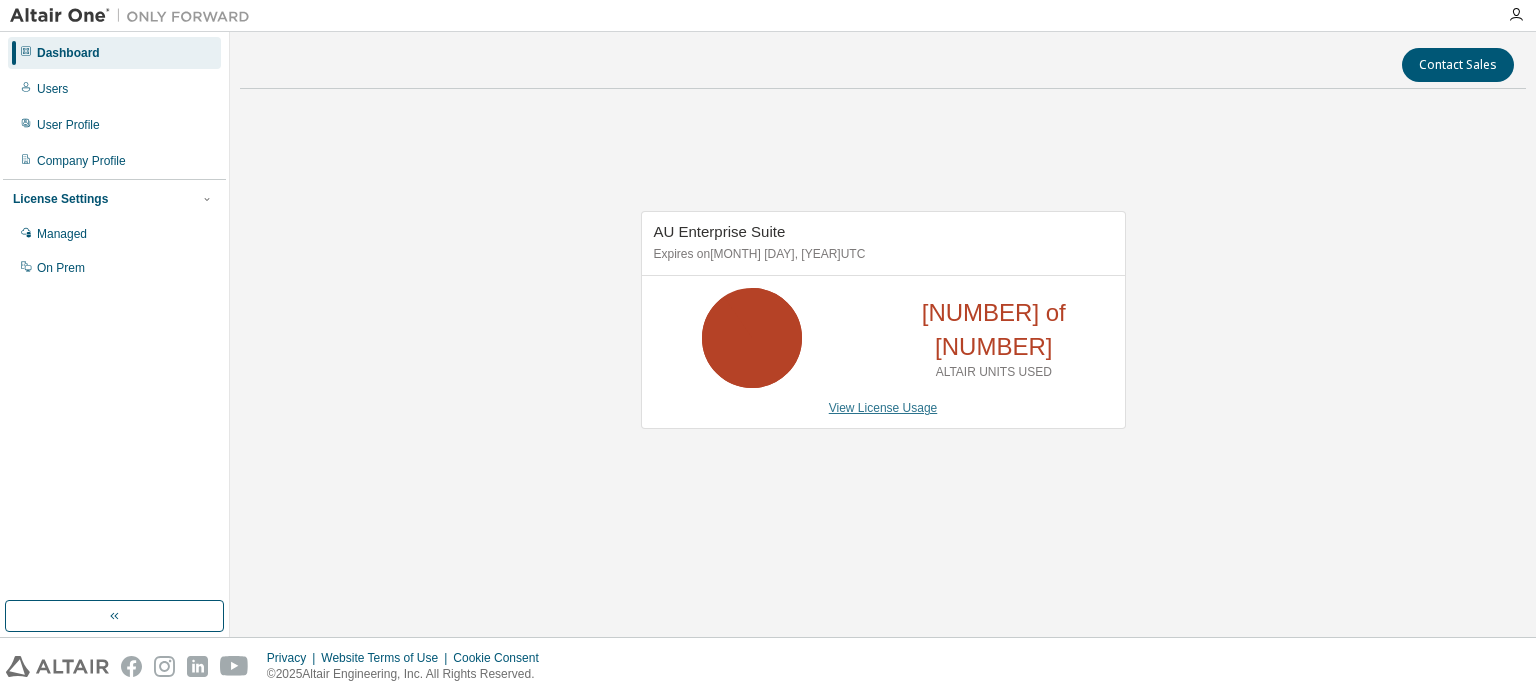 click on "View License Usage" at bounding box center [883, 408] 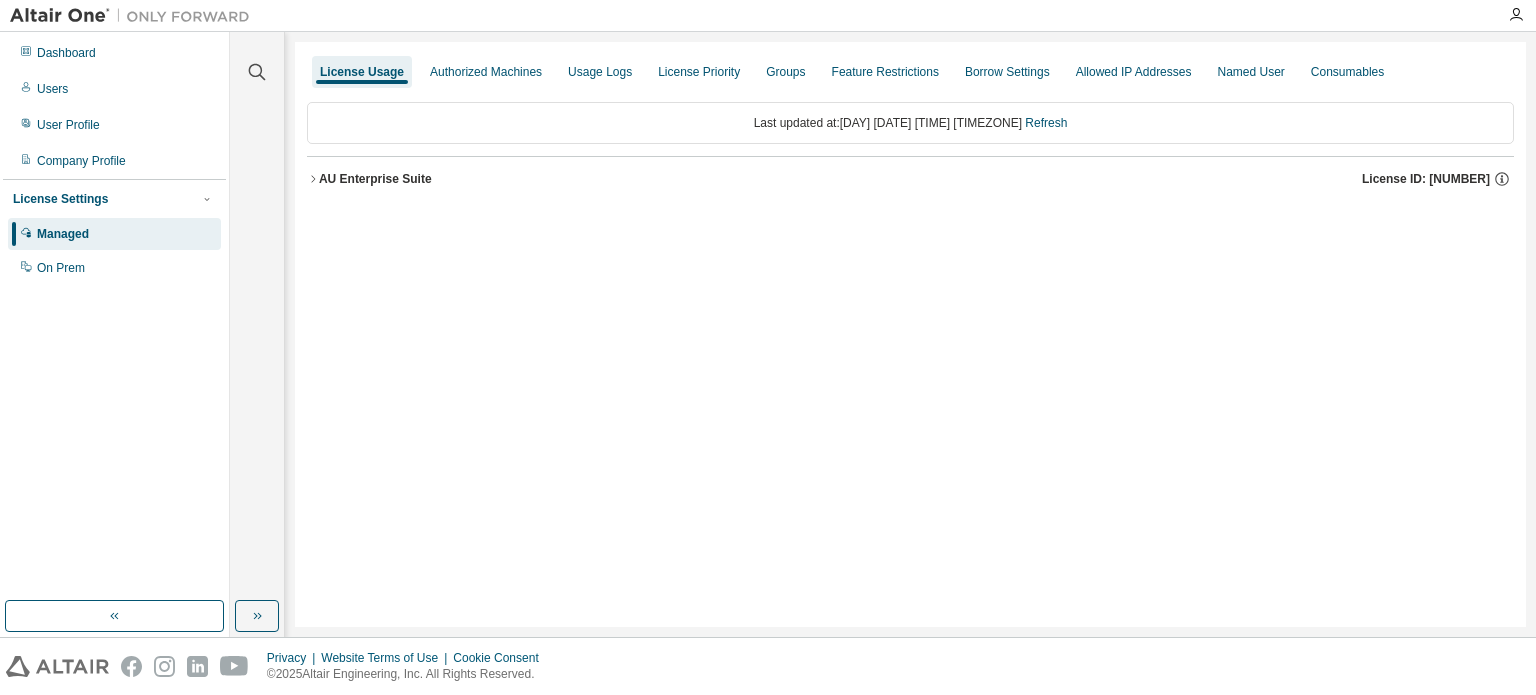 click on "AU Enterprise Suite" at bounding box center (375, 179) 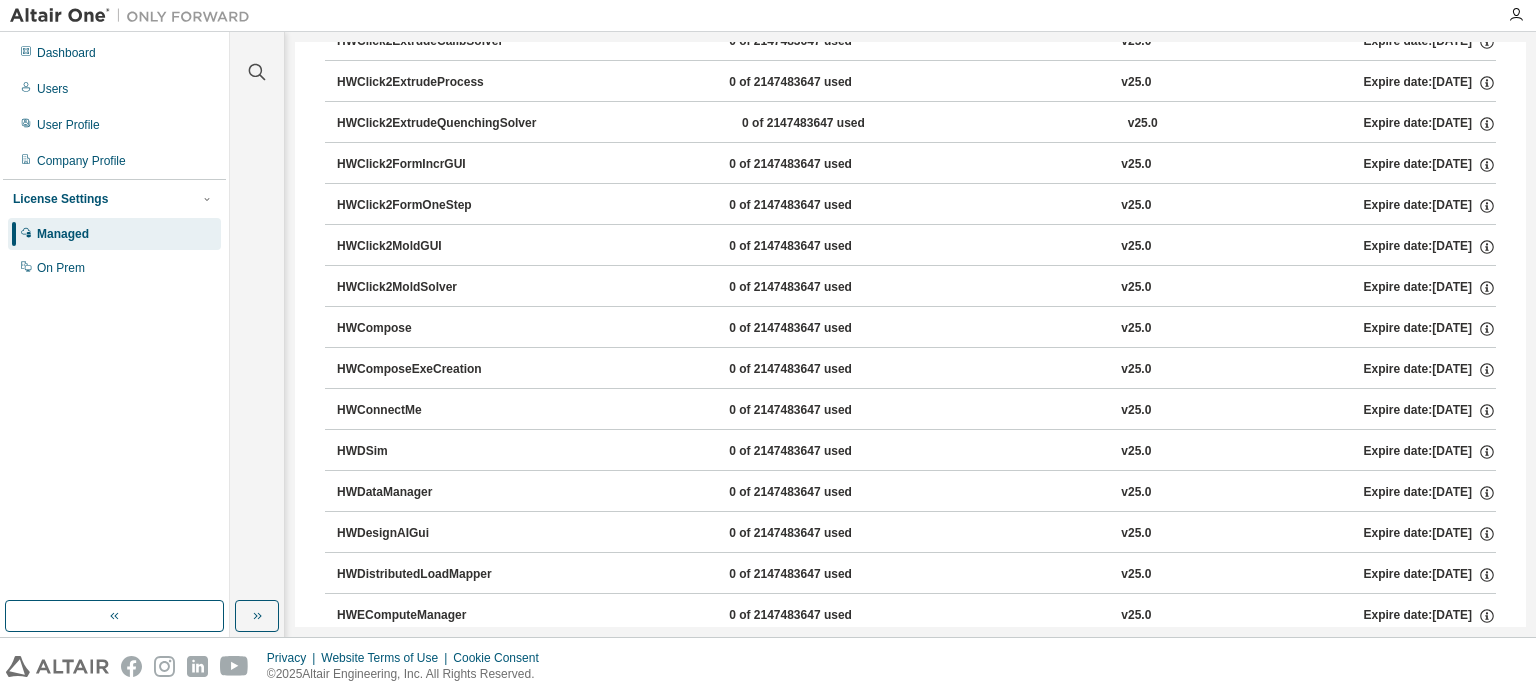 scroll, scrollTop: 0, scrollLeft: 0, axis: both 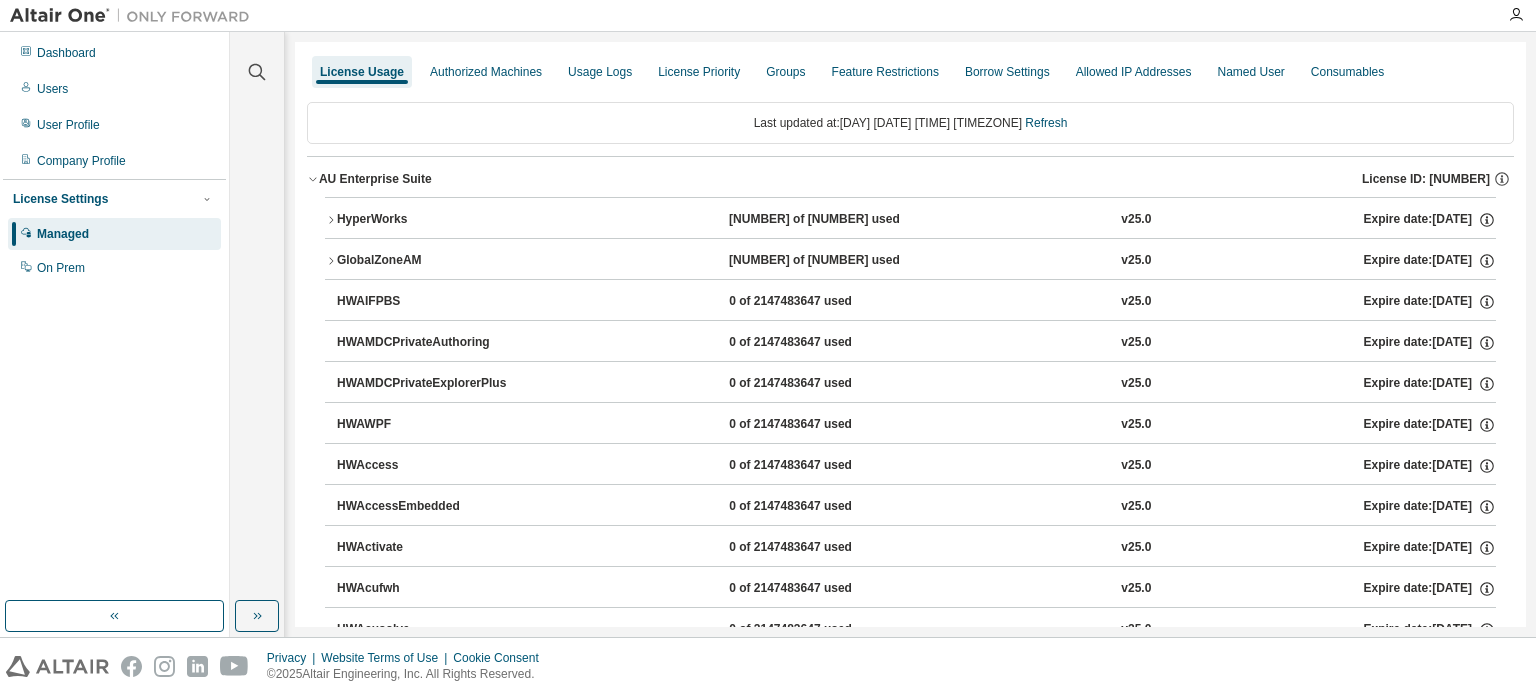 click on "HyperWorks" at bounding box center [427, 220] 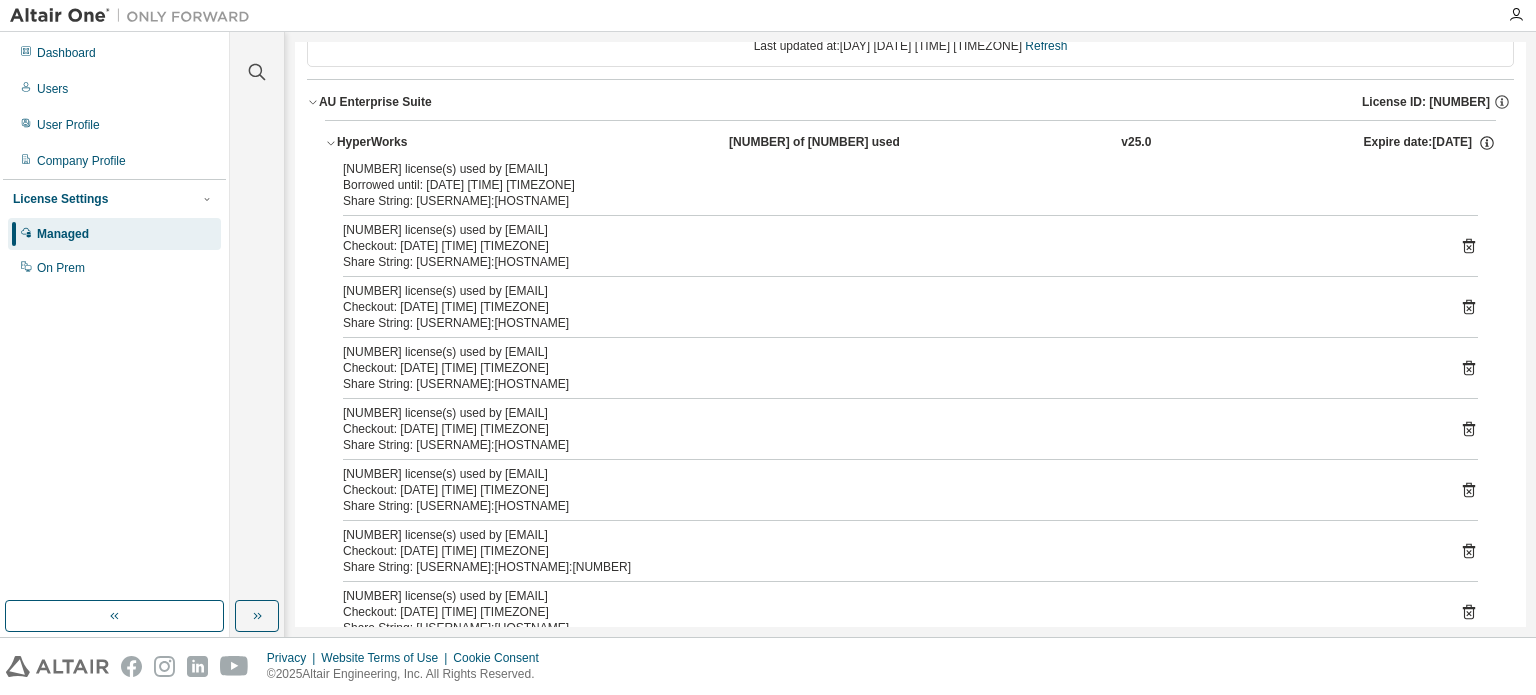 scroll, scrollTop: 0, scrollLeft: 0, axis: both 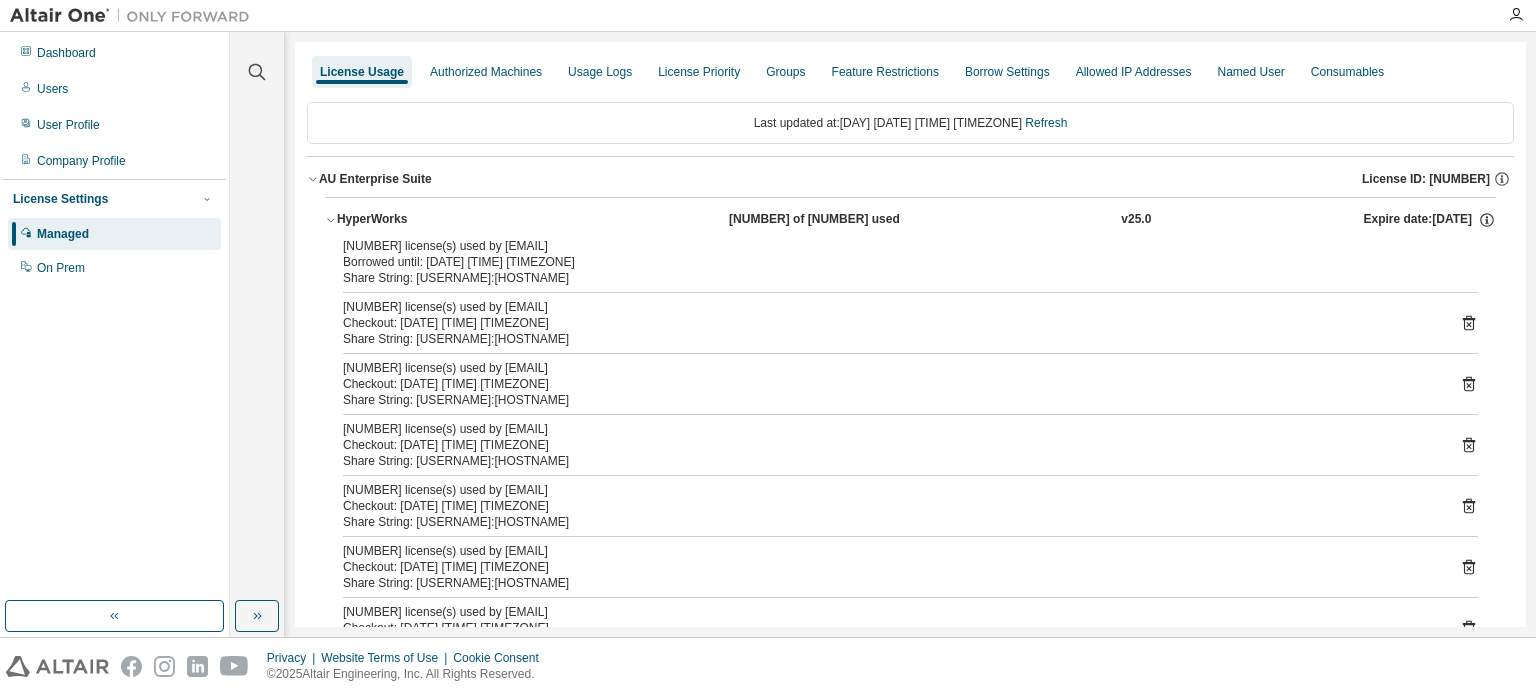 click 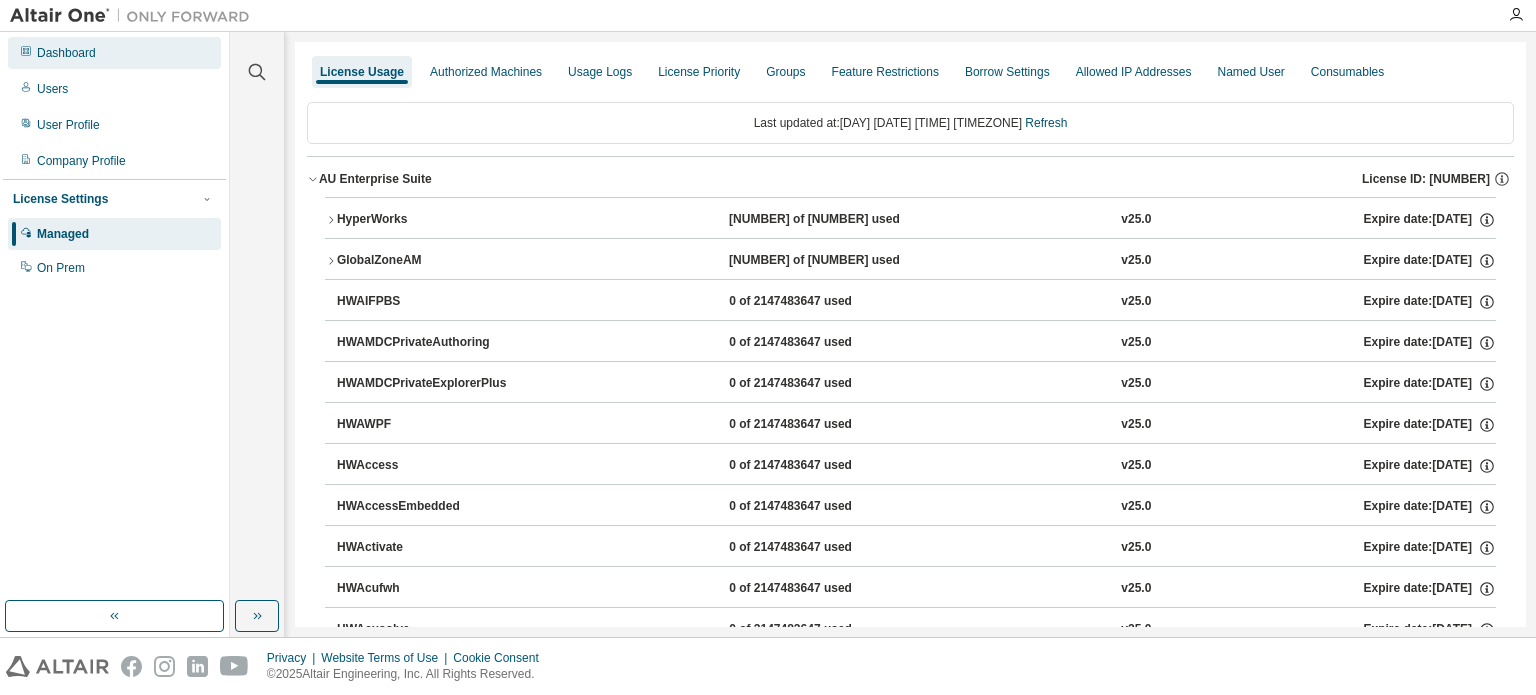 click on "Dashboard" at bounding box center [114, 53] 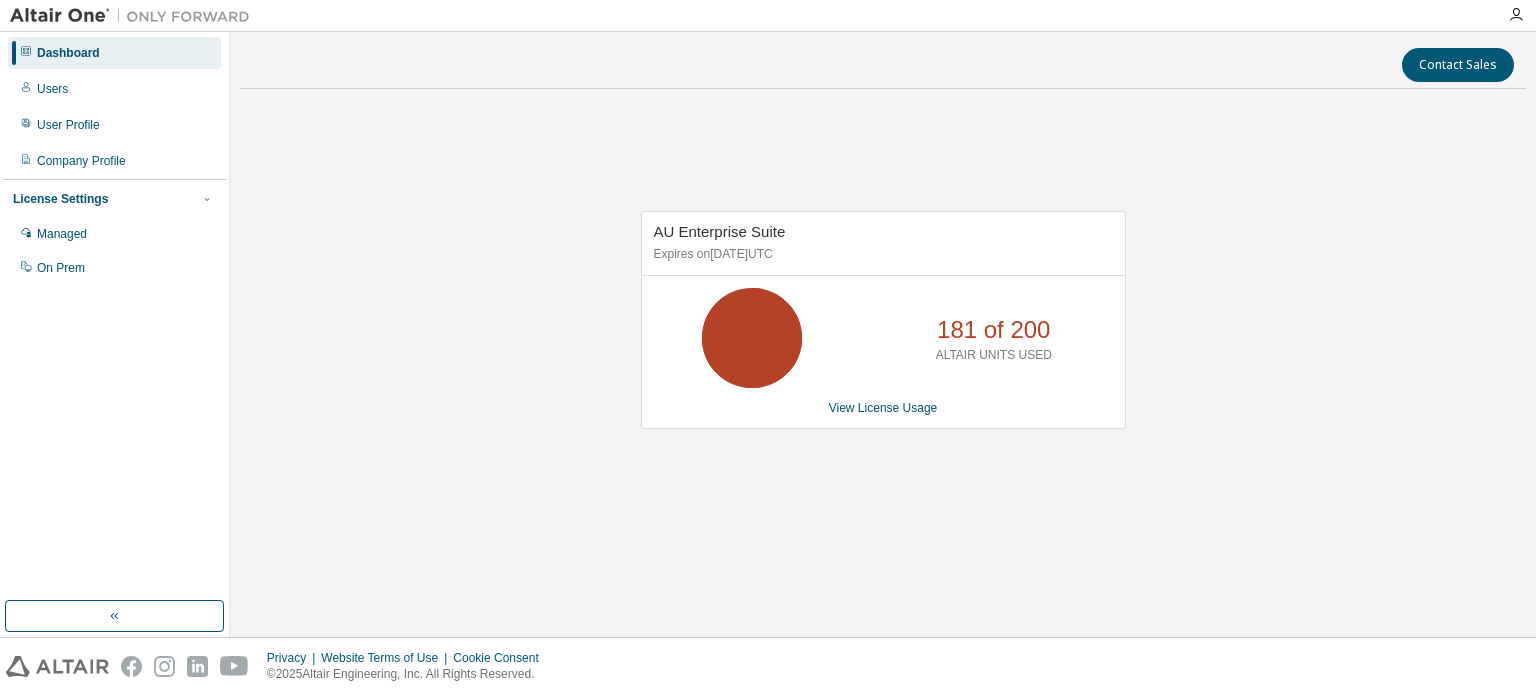 scroll, scrollTop: 0, scrollLeft: 0, axis: both 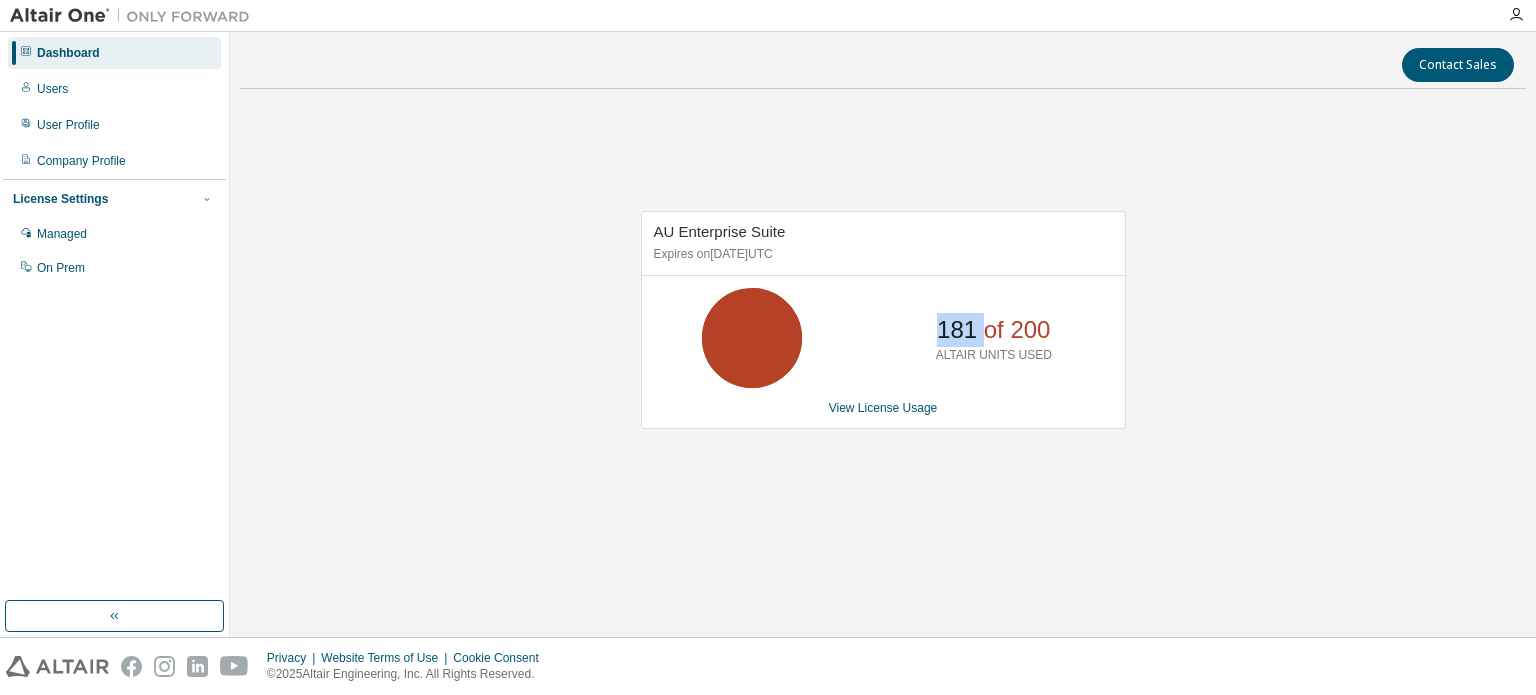 click 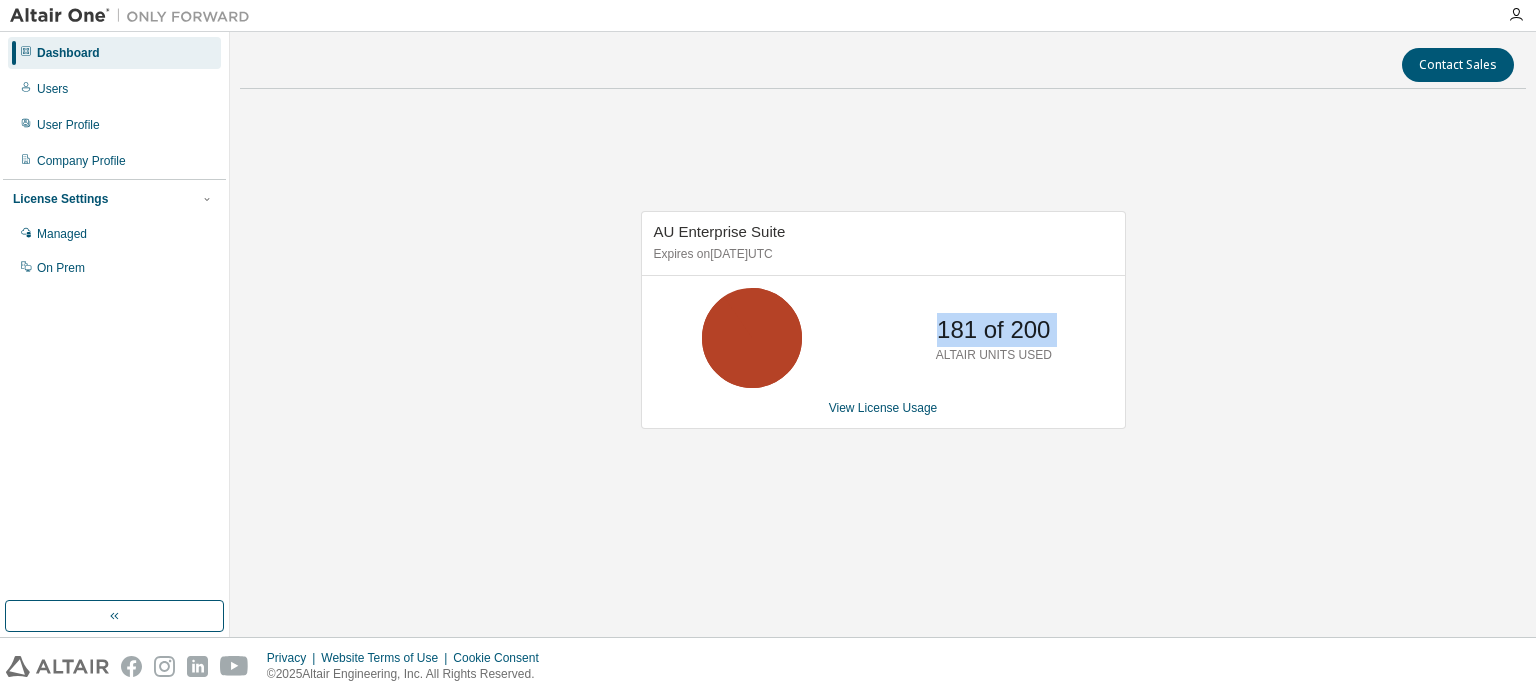 click 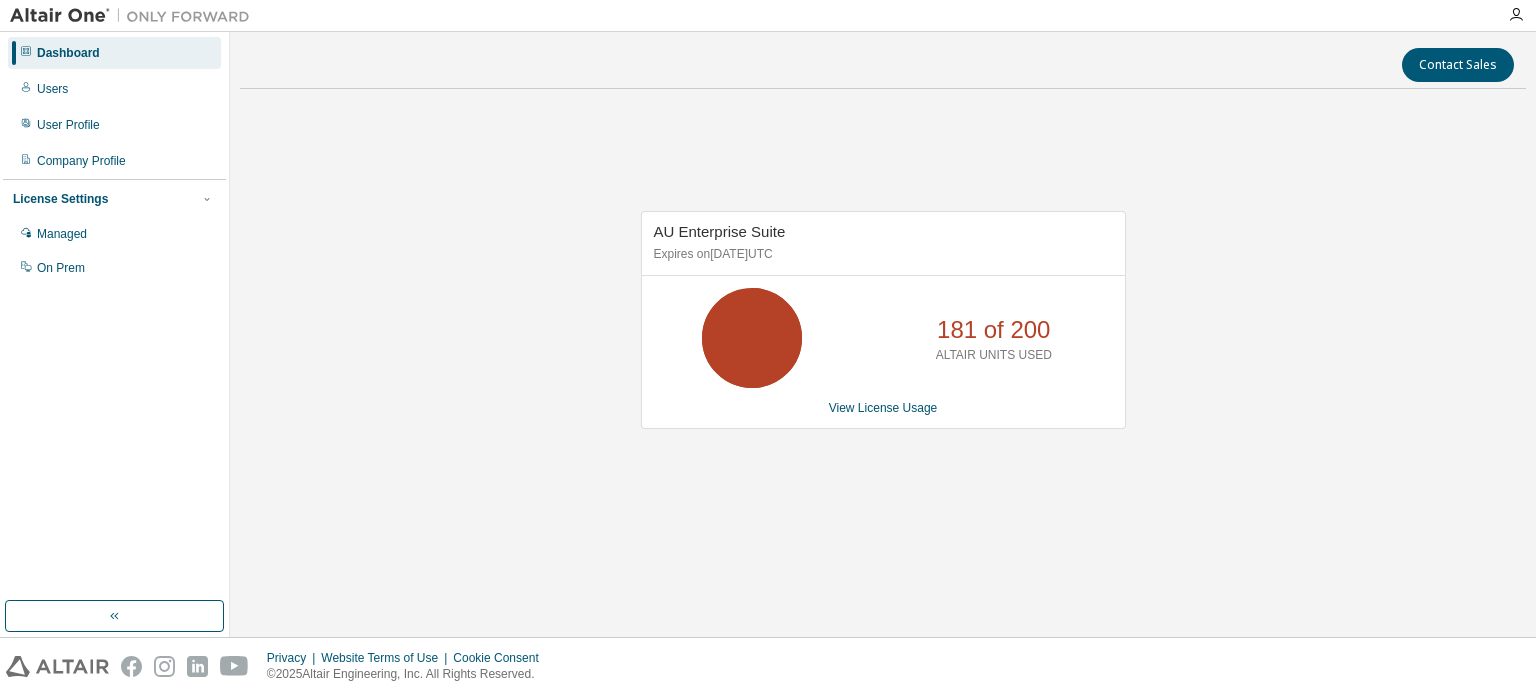 click on "AU Enterprise Suite Expires on  [MONTH] [DAY], [YEAR]  [TIMEZONE] [NUMBER] of [NUMBER] ALTAIR UNITS USED View License Usage" at bounding box center (883, 331) 